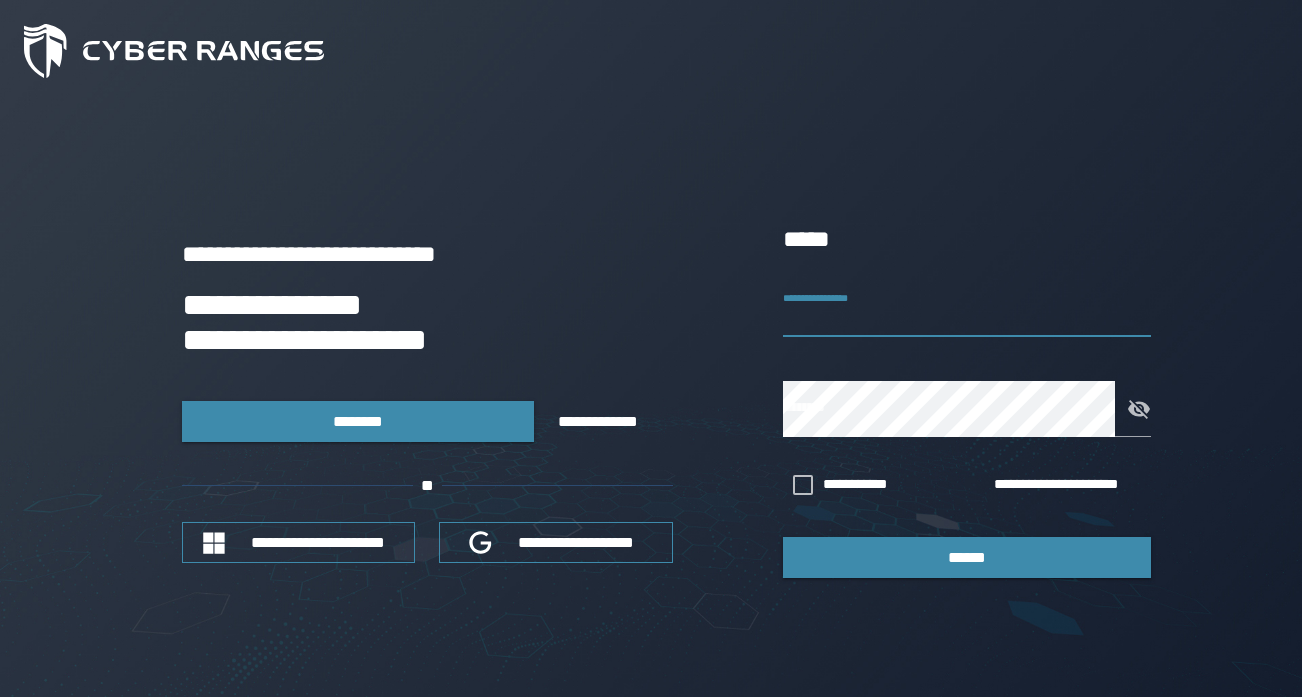 scroll, scrollTop: 0, scrollLeft: 0, axis: both 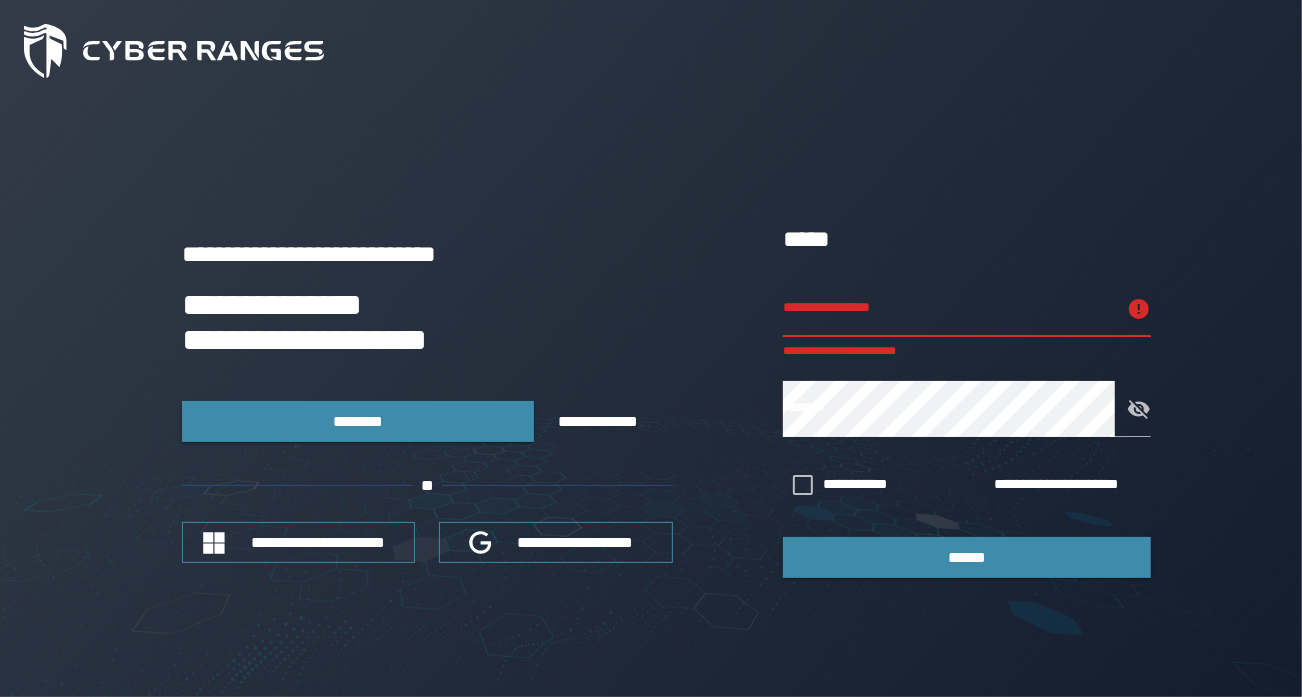 click on "**********" at bounding box center (427, 323) 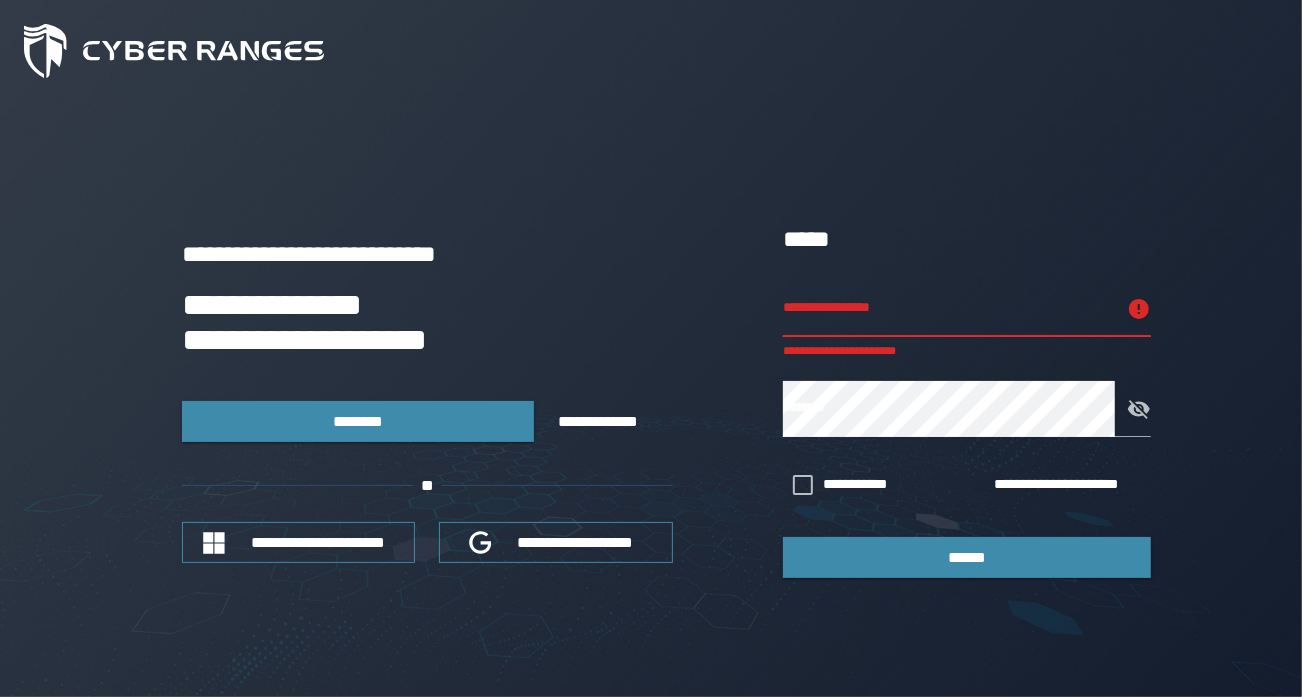 click on "[FIRST] [LAST] [COMPANY]" at bounding box center [427, 498] 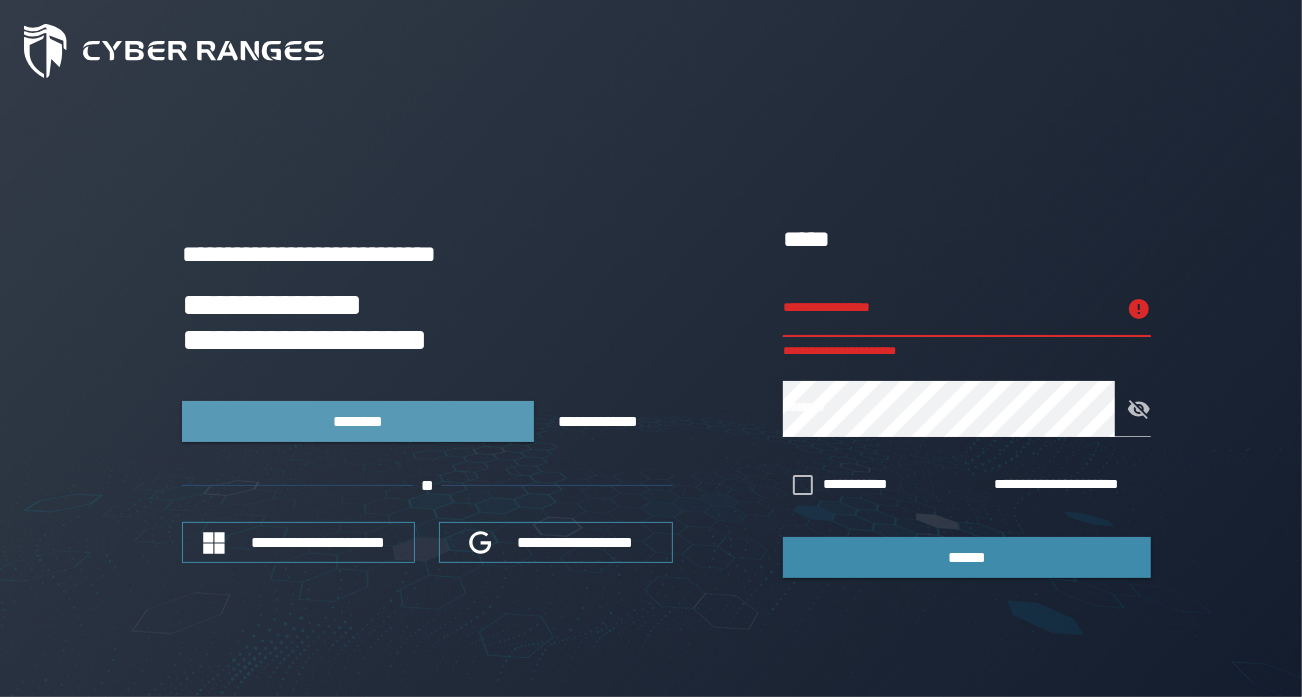 click on "********" at bounding box center [358, 421] 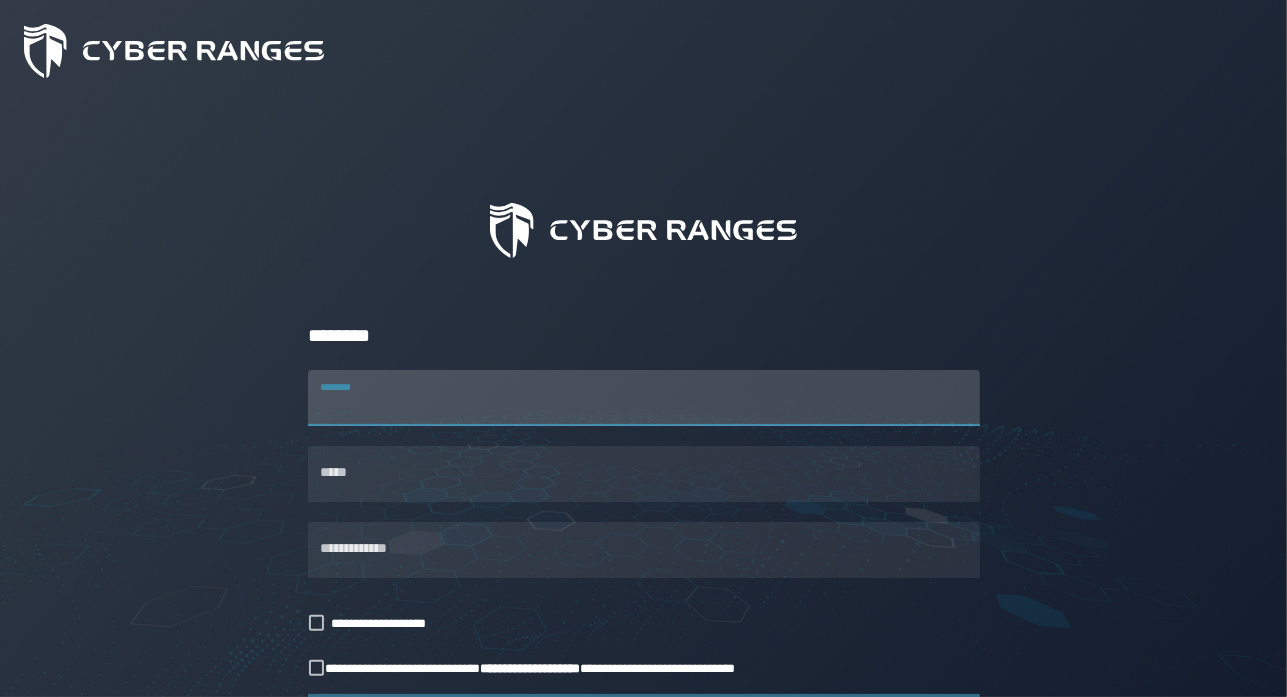 click on "********" at bounding box center [644, 398] 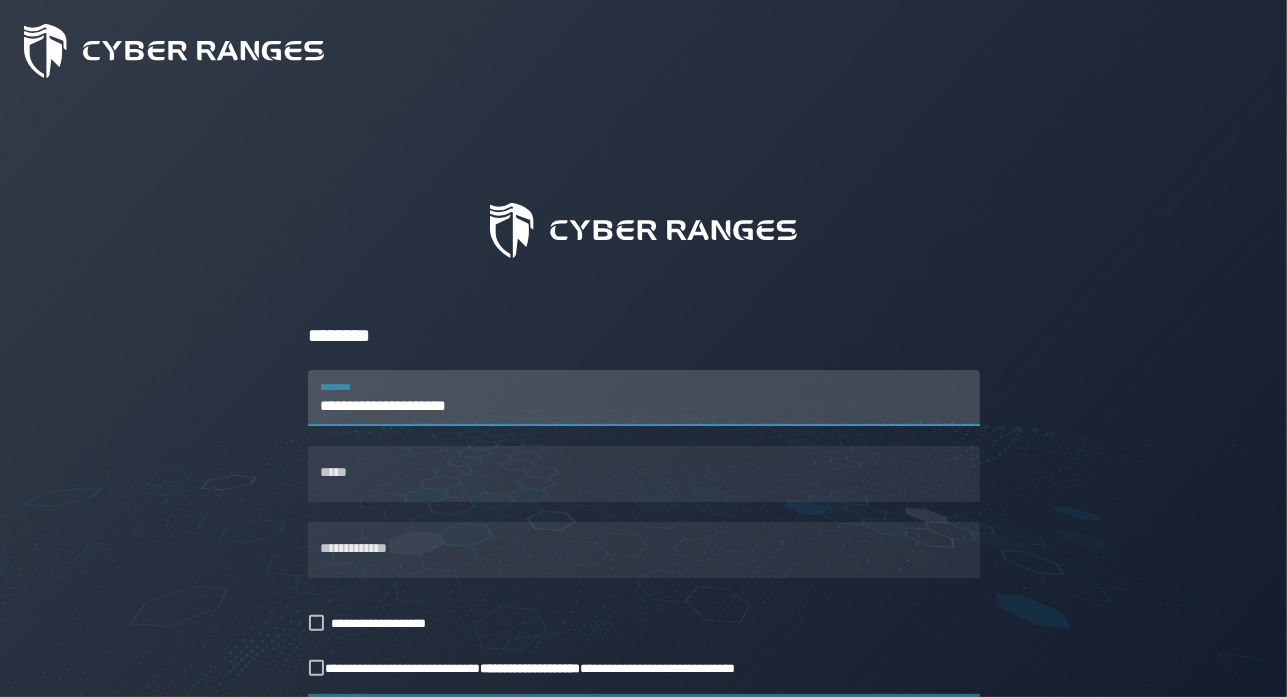 type on "**********" 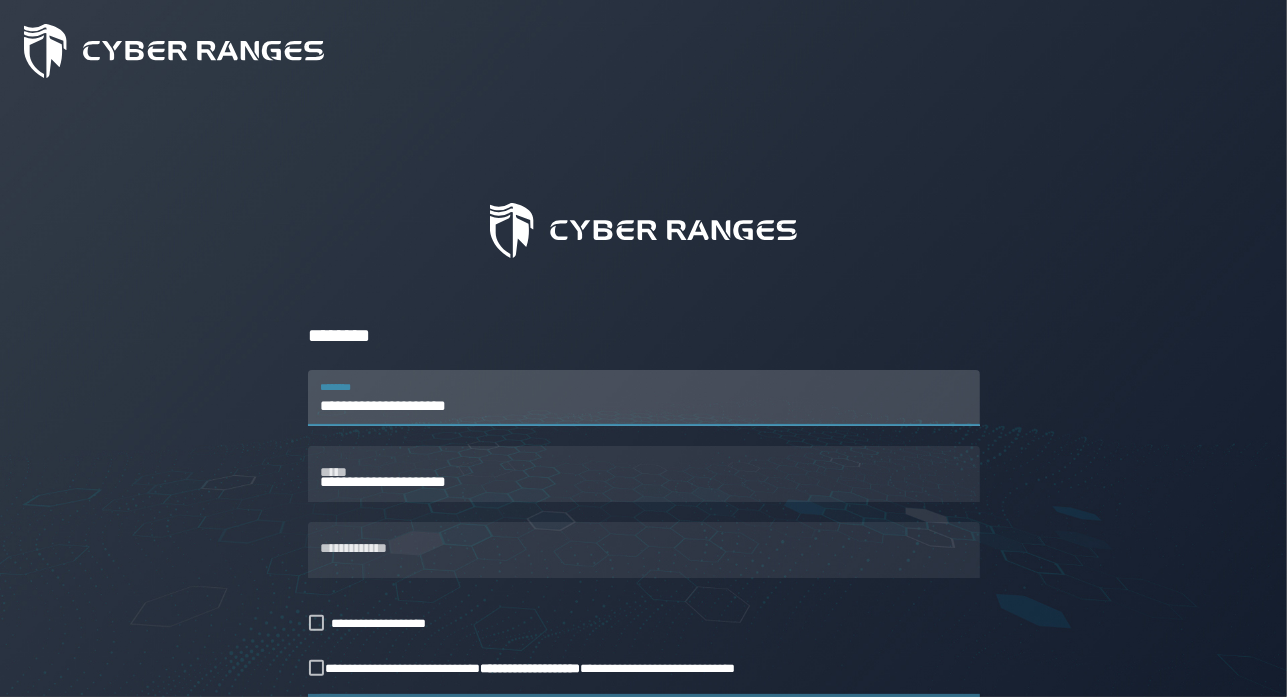 type on "**********" 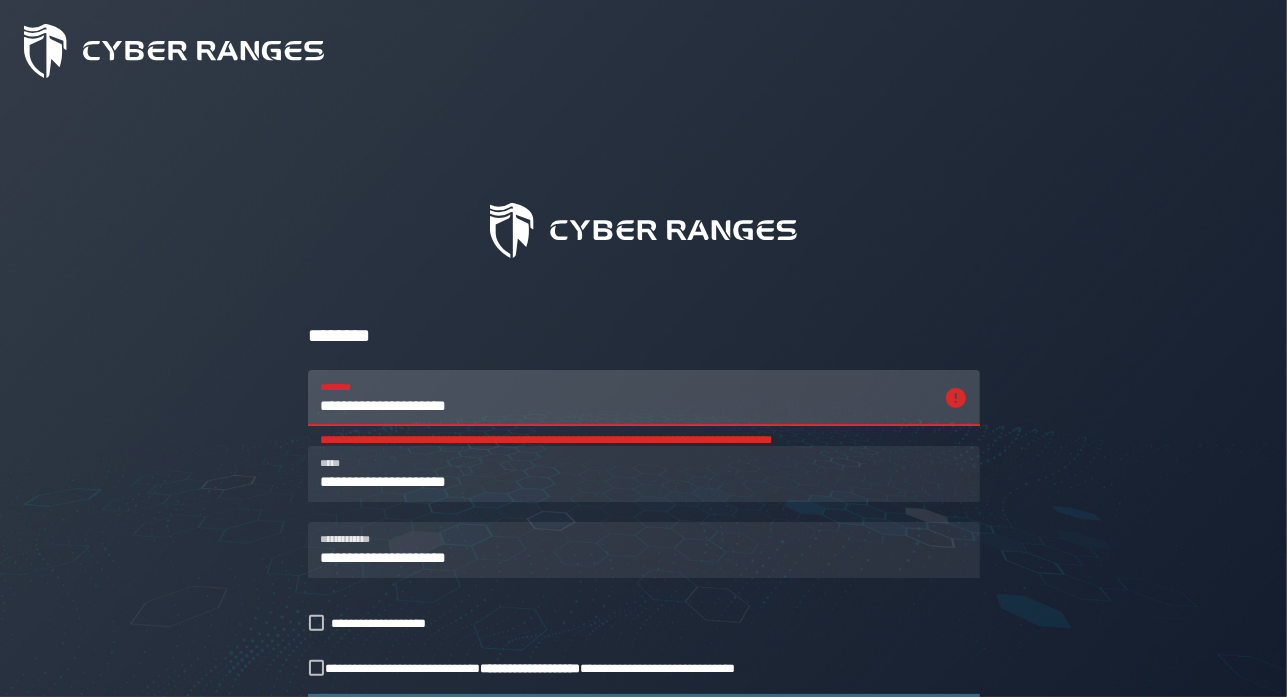 click on "[FIRST] [LAST] [MIDDLE] [ADDRESS] [CITY] [STATE] [ZIP] [COUNTRY] [PHONE] [EMAIL] [CREDIT_CARD] [EXPIRY] [CVV] [DOB] [SSN]" at bounding box center [644, 484] 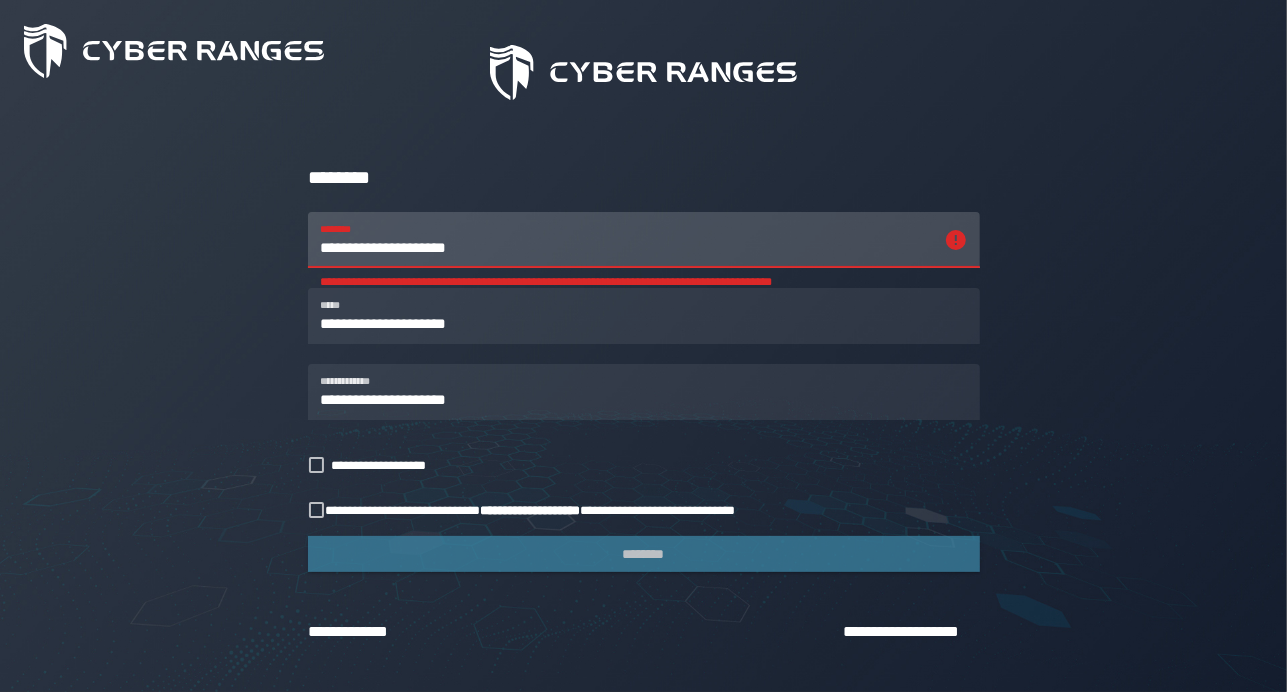 scroll, scrollTop: 170, scrollLeft: 0, axis: vertical 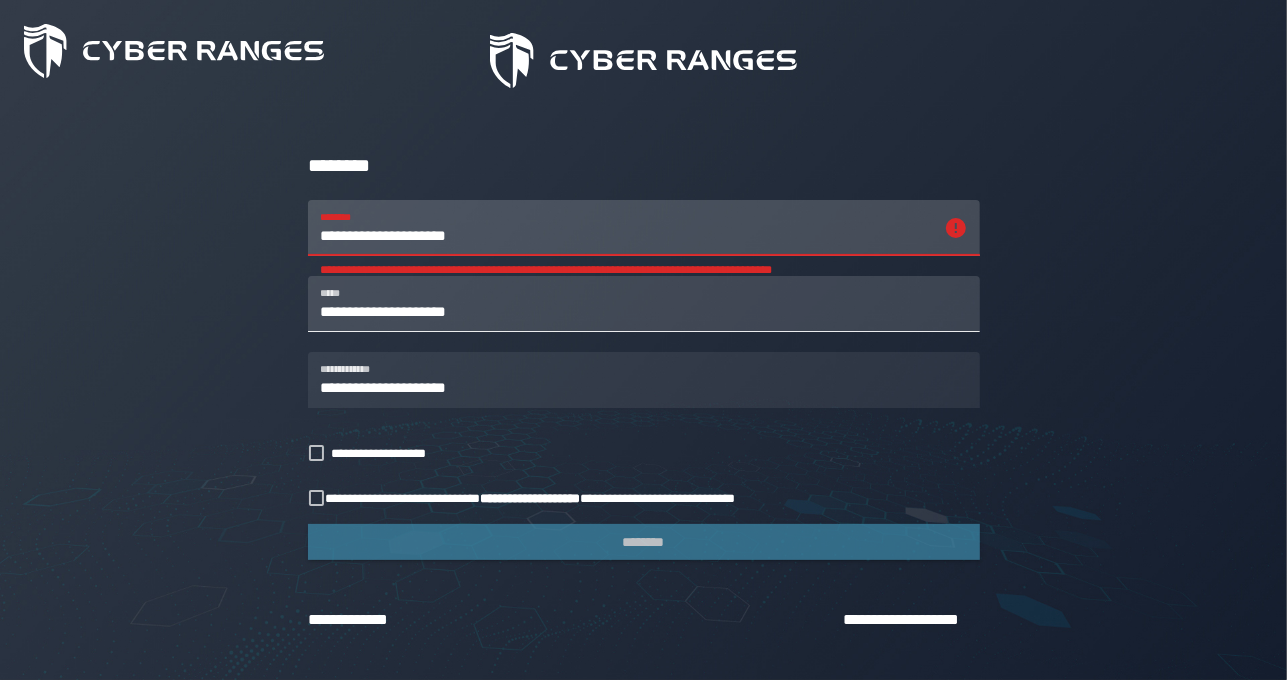 click on "**********" at bounding box center (644, 304) 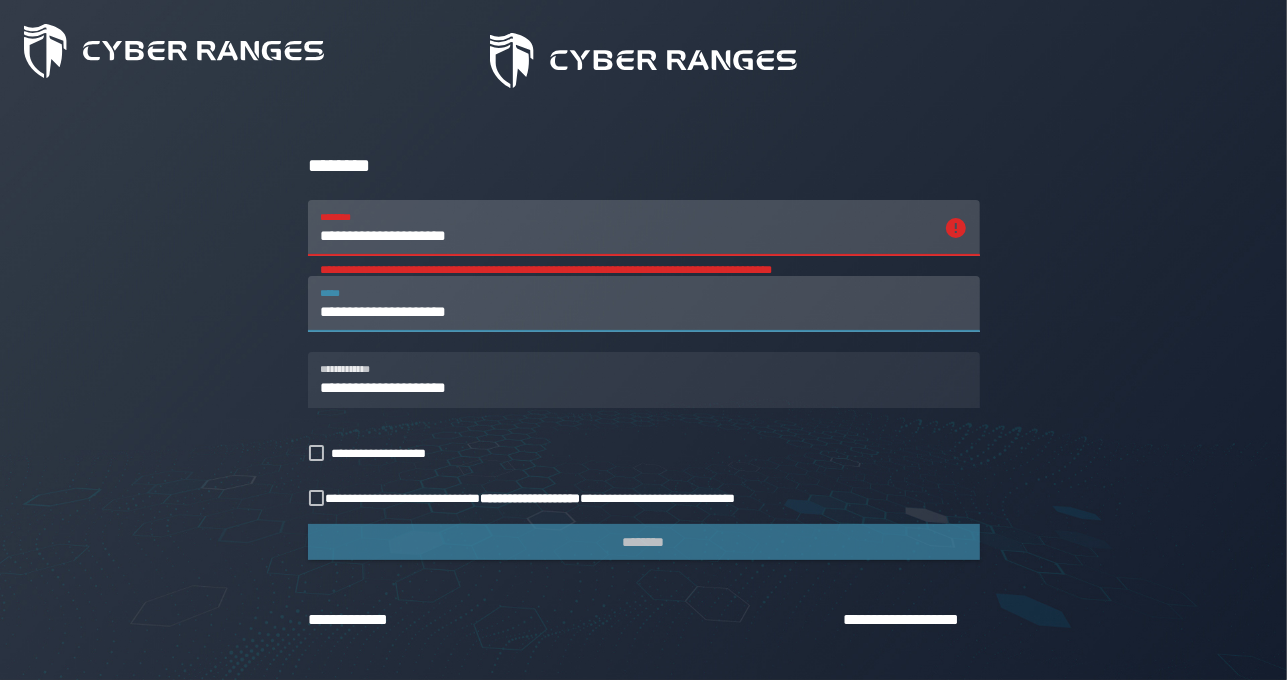 click on "**********" at bounding box center [644, 304] 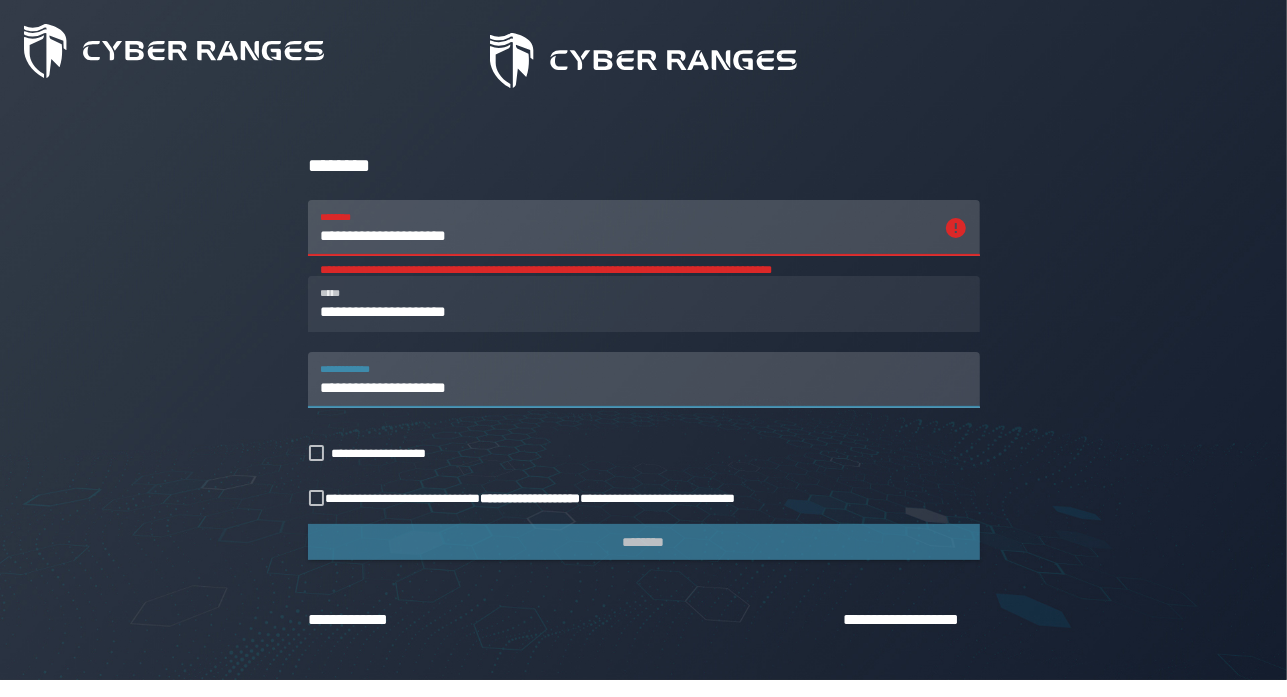 click on "**********" at bounding box center [644, 380] 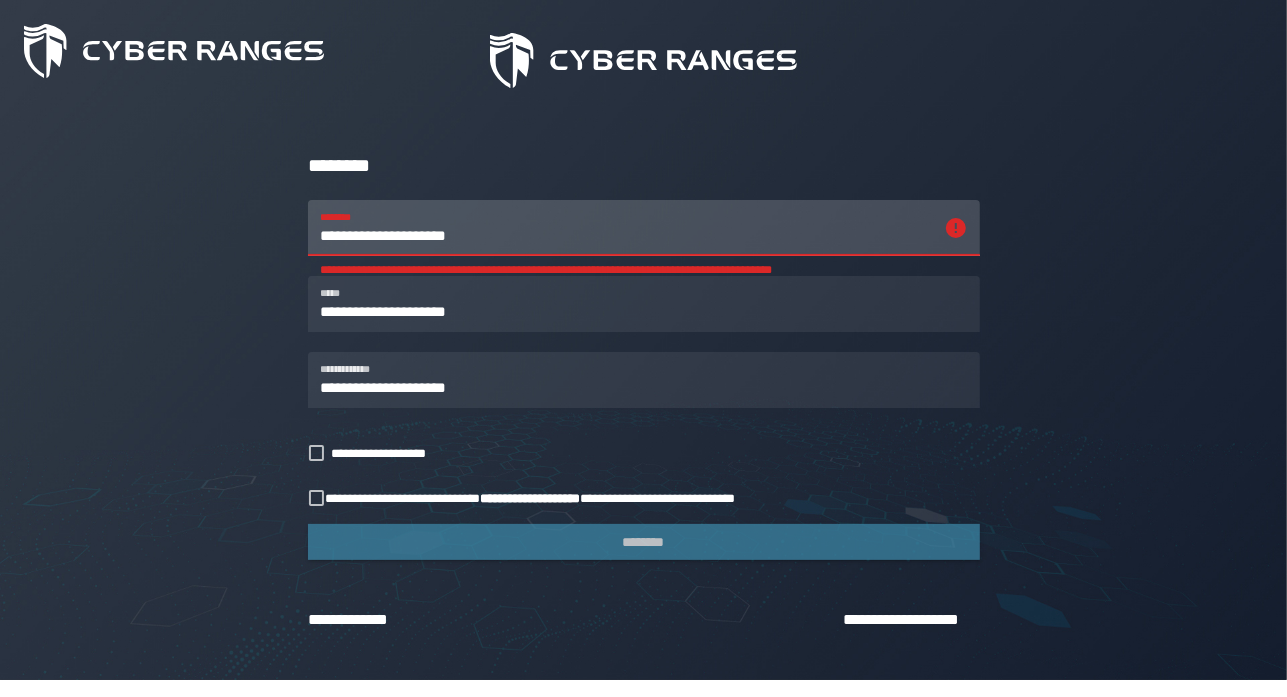 click on "**********" at bounding box center (626, 228) 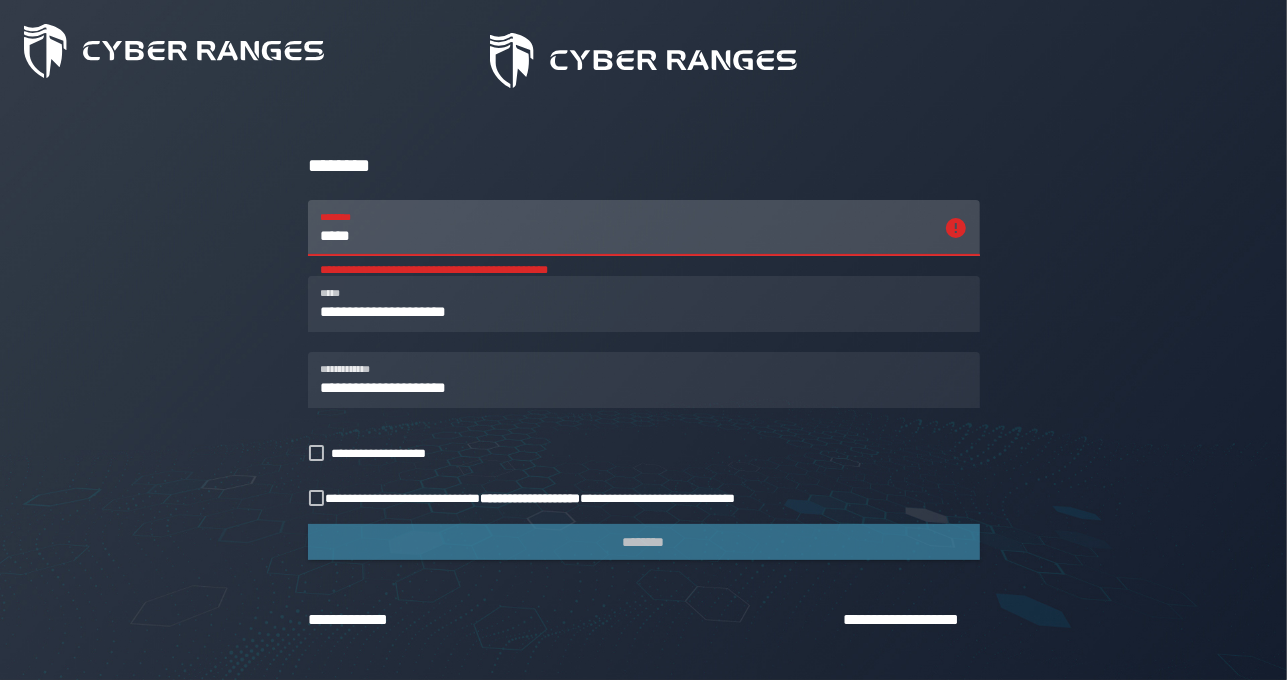 click on "[FIRST] [LAST] [MIDDLE] [ADDRESS] [ADDRESS_LINE_2] [CITY] [STATE] [ZIP] [COUNTRY] [PHONE] [EMAIL] [CREDIT_CARD] [EXPIRY] [CVV] [DOB] [SSN]" 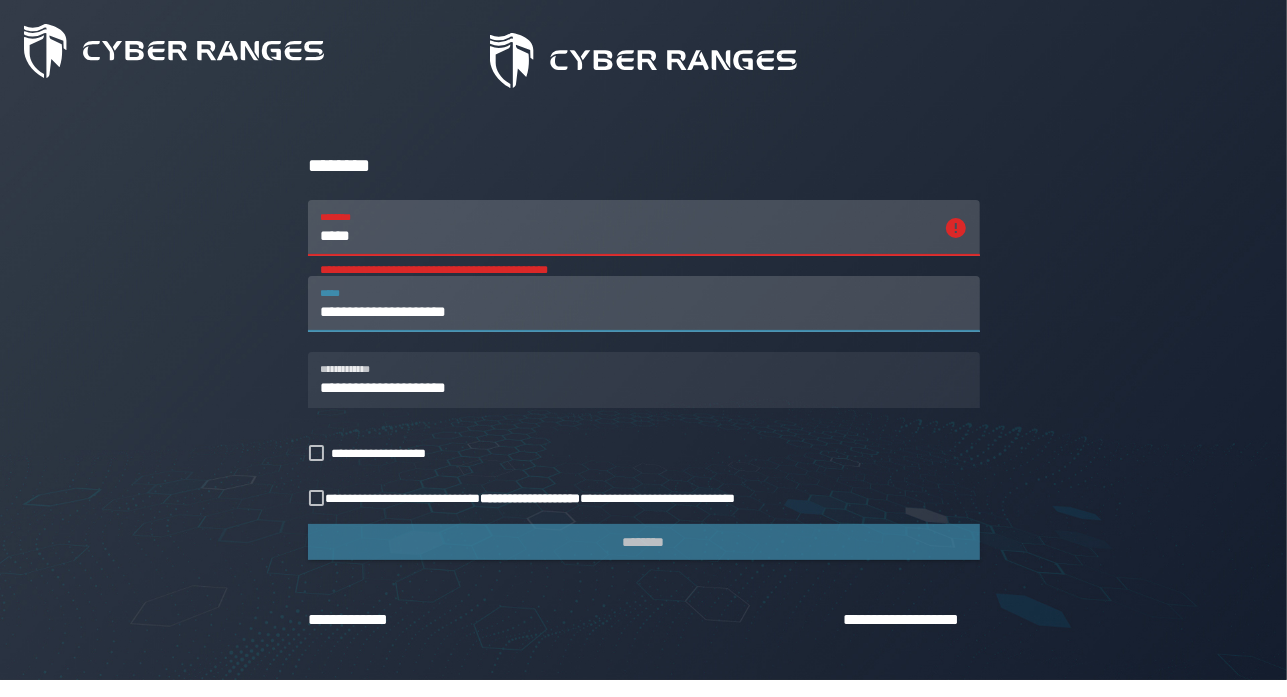 click on "**********" at bounding box center [644, 304] 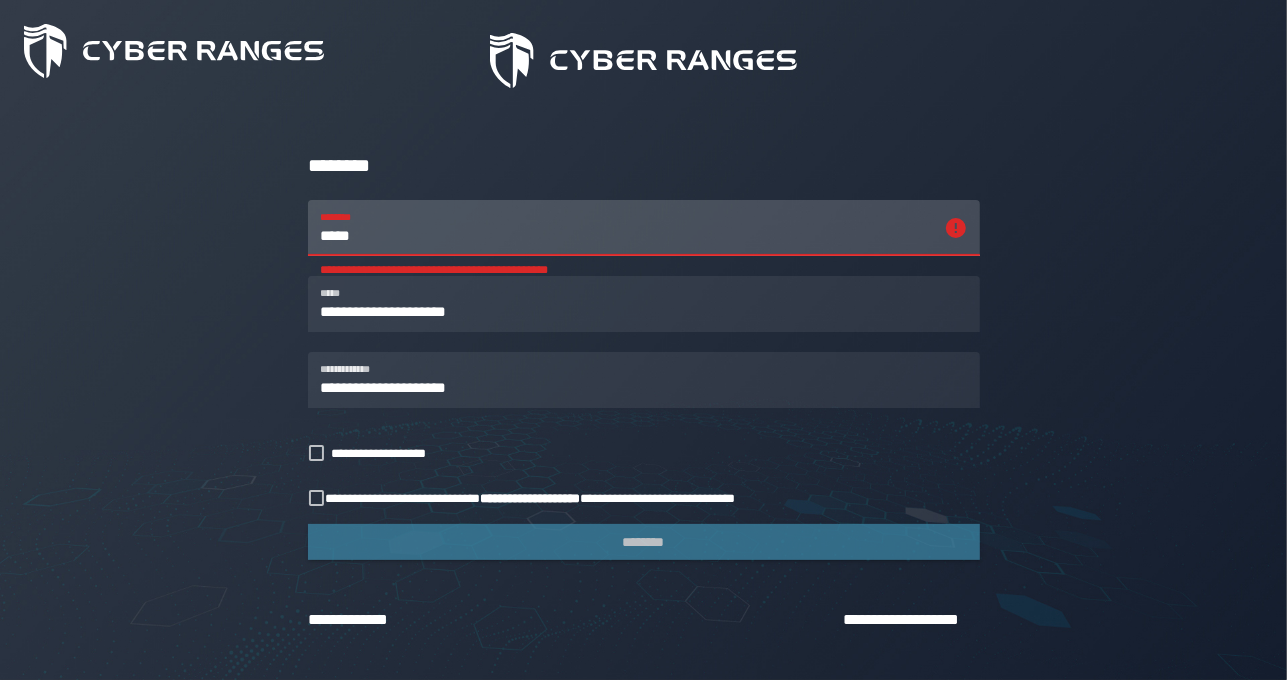 click on "*****" at bounding box center [626, 228] 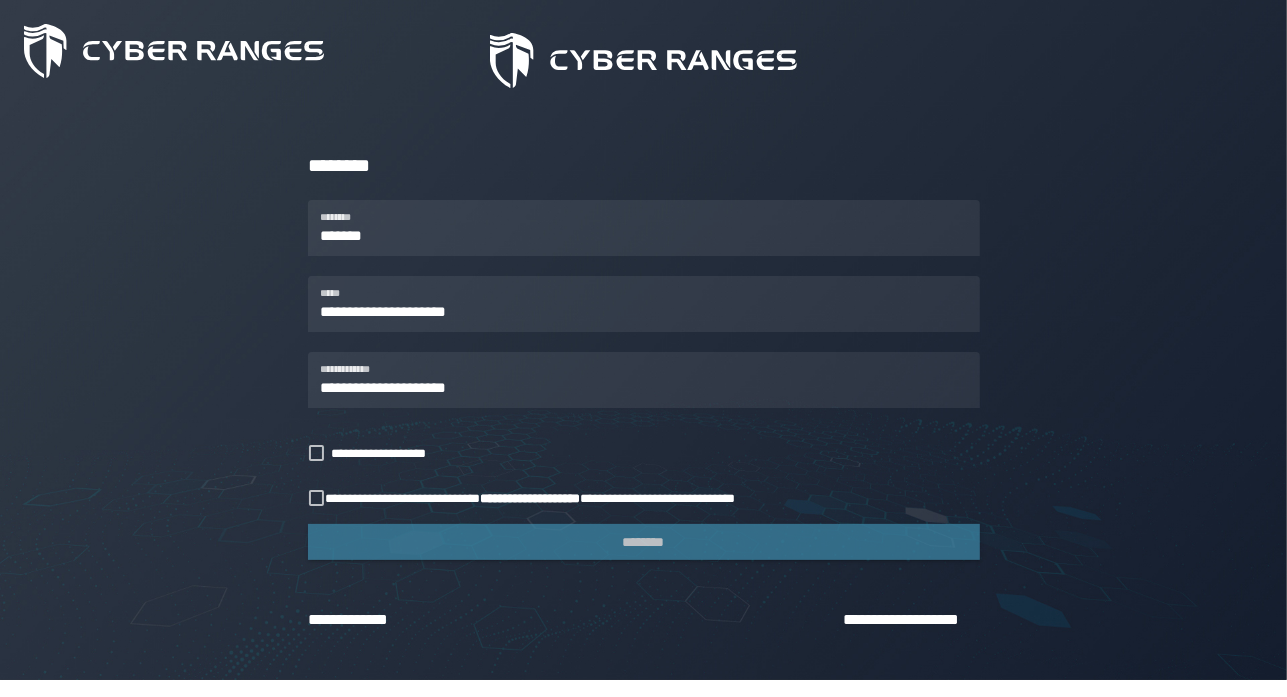 click on "[FIRST] [LAST] [MIDDLE] [ADDRESS] [CITY] [STATE] [ZIP] [COUNTRY] [PHONE] [EMAIL] [CREDIT_CARD] [EXPIRY] [CVV] [DOB] [SSN]" 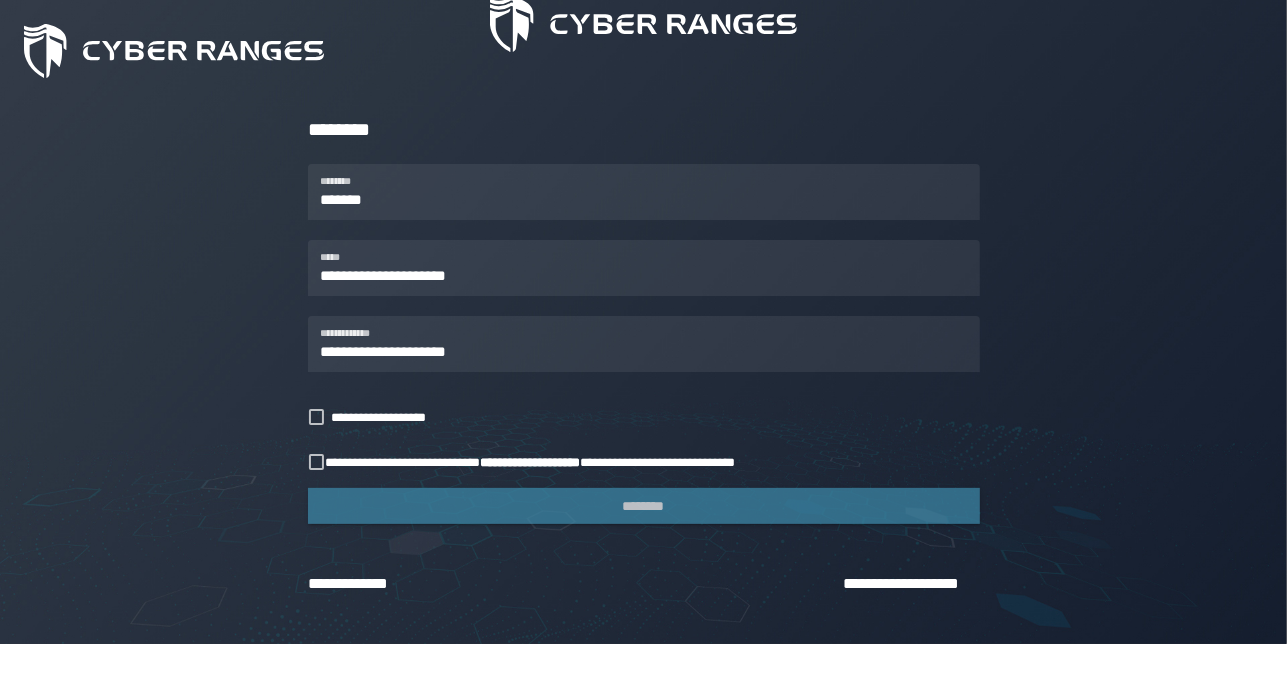 scroll, scrollTop: 207, scrollLeft: 0, axis: vertical 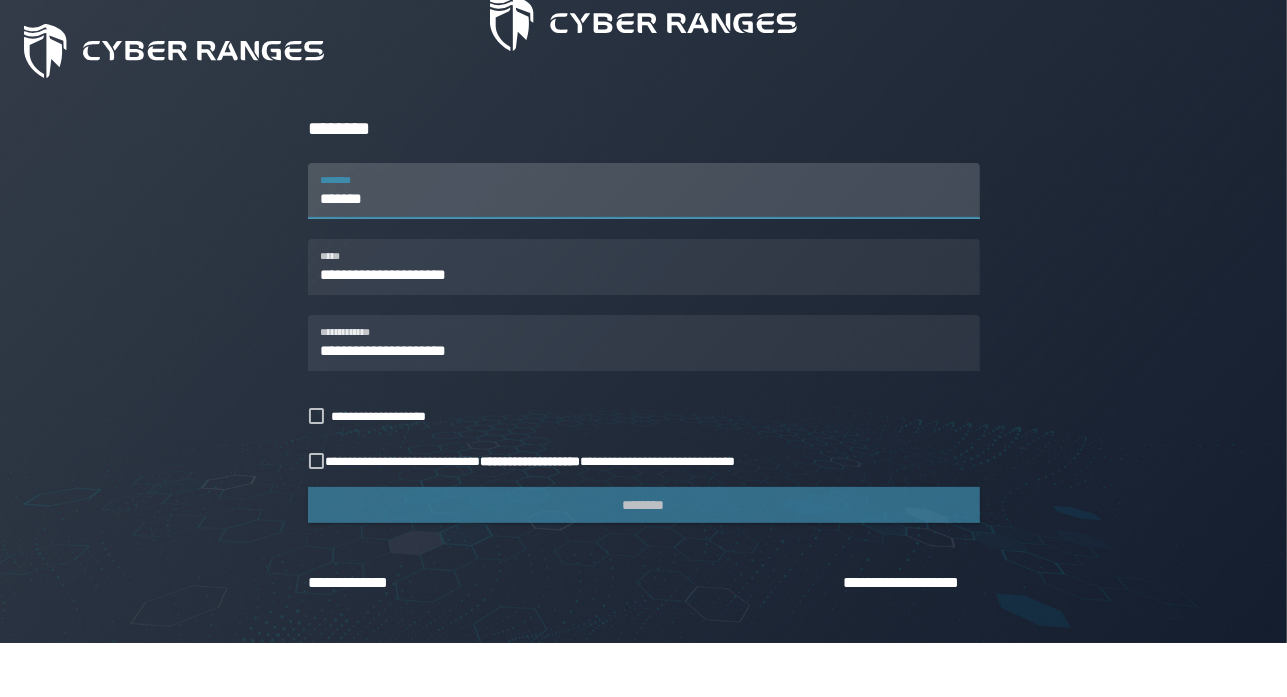 click on "*******" at bounding box center [644, 191] 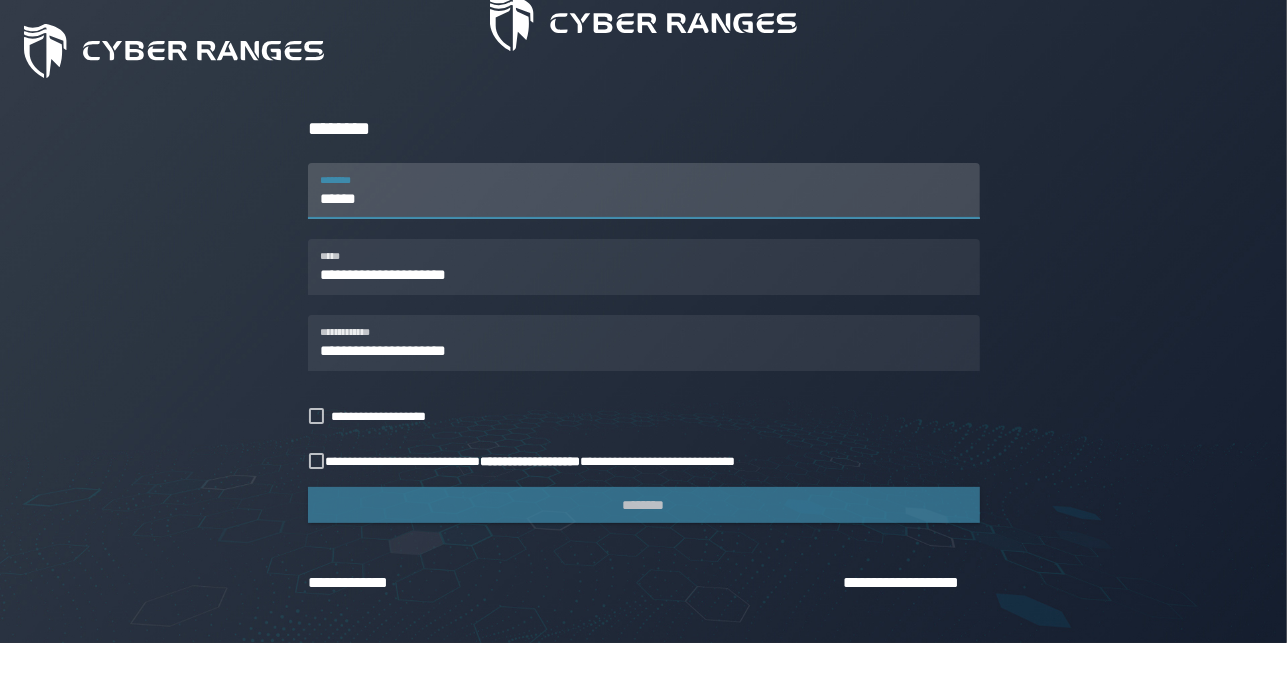 type on "******" 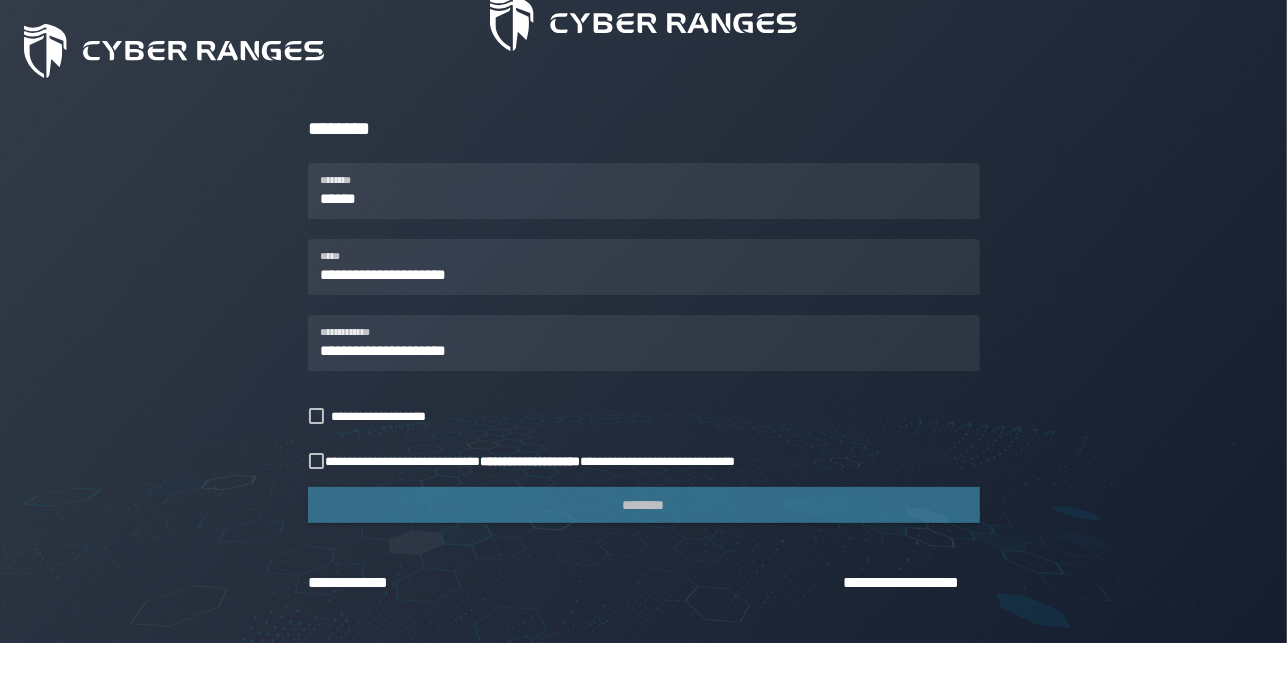 click on "[FIRST] [LAST] [MIDDLE] [ADDRESS] [CITY] [STATE] [ZIP] [COUNTRY] [PHONE] [EMAIL] [CREDIT_CARD] [EXPIRY] [CVV] [DOB] [SSN]" 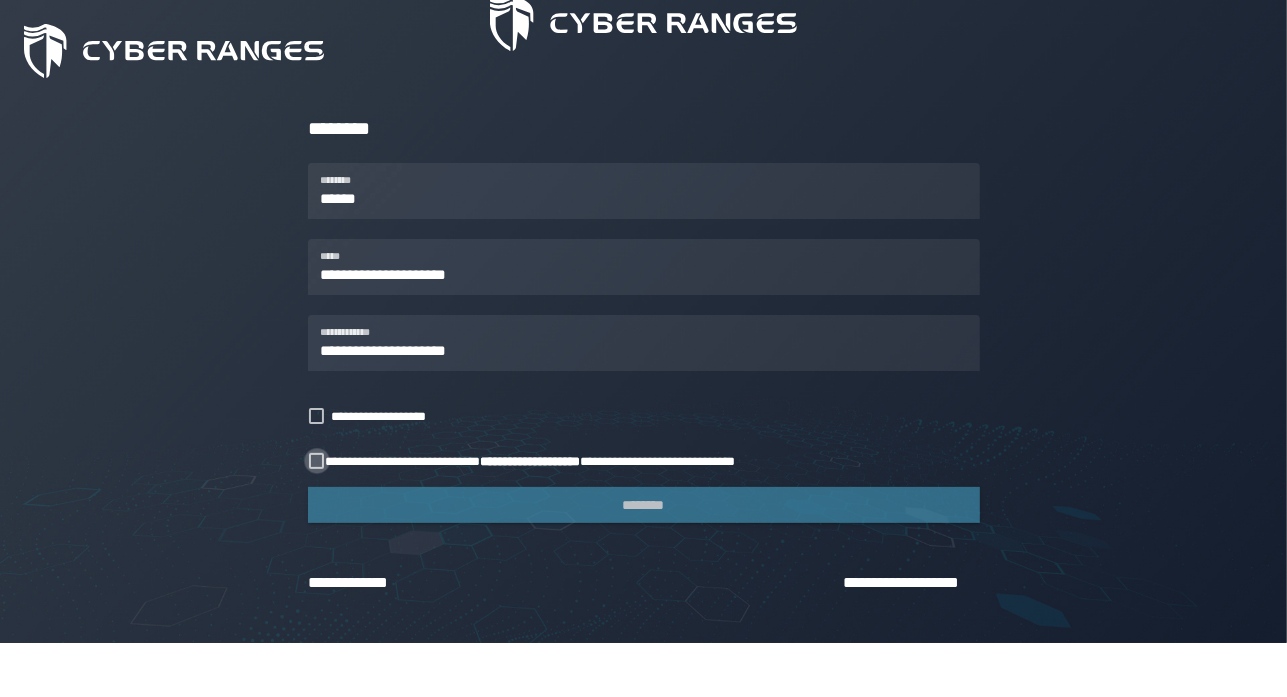 click on "**********" 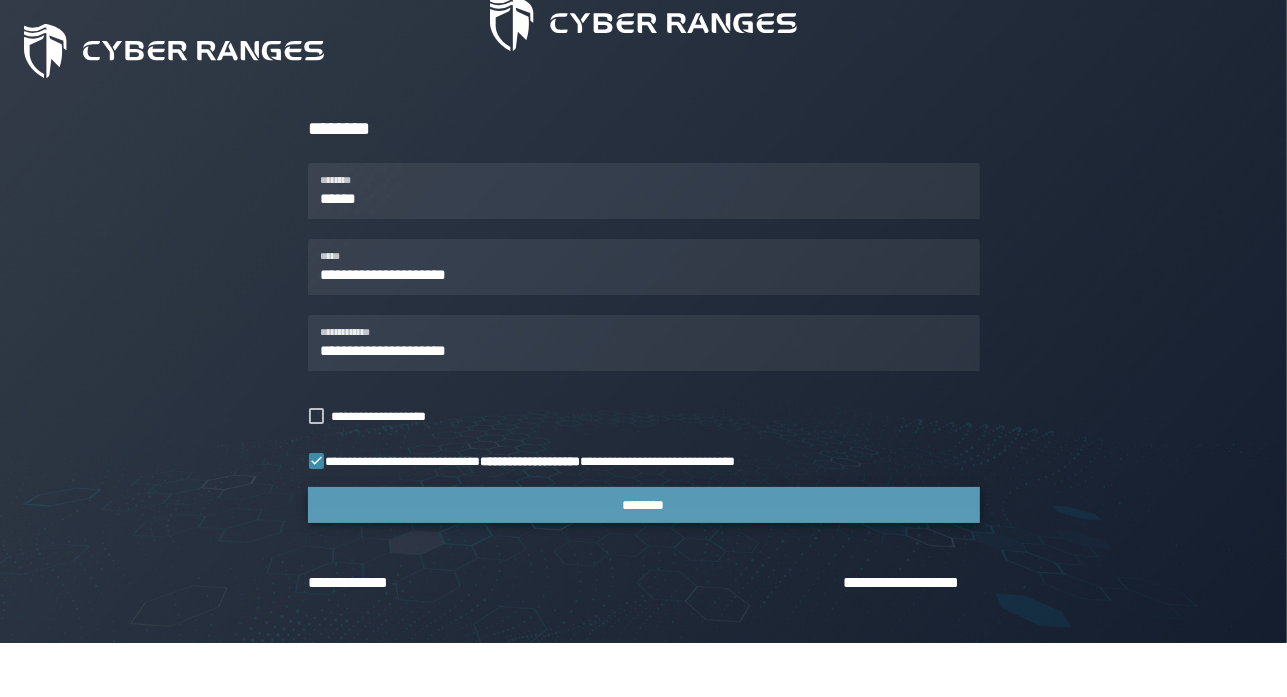click on "********" at bounding box center (644, 505) 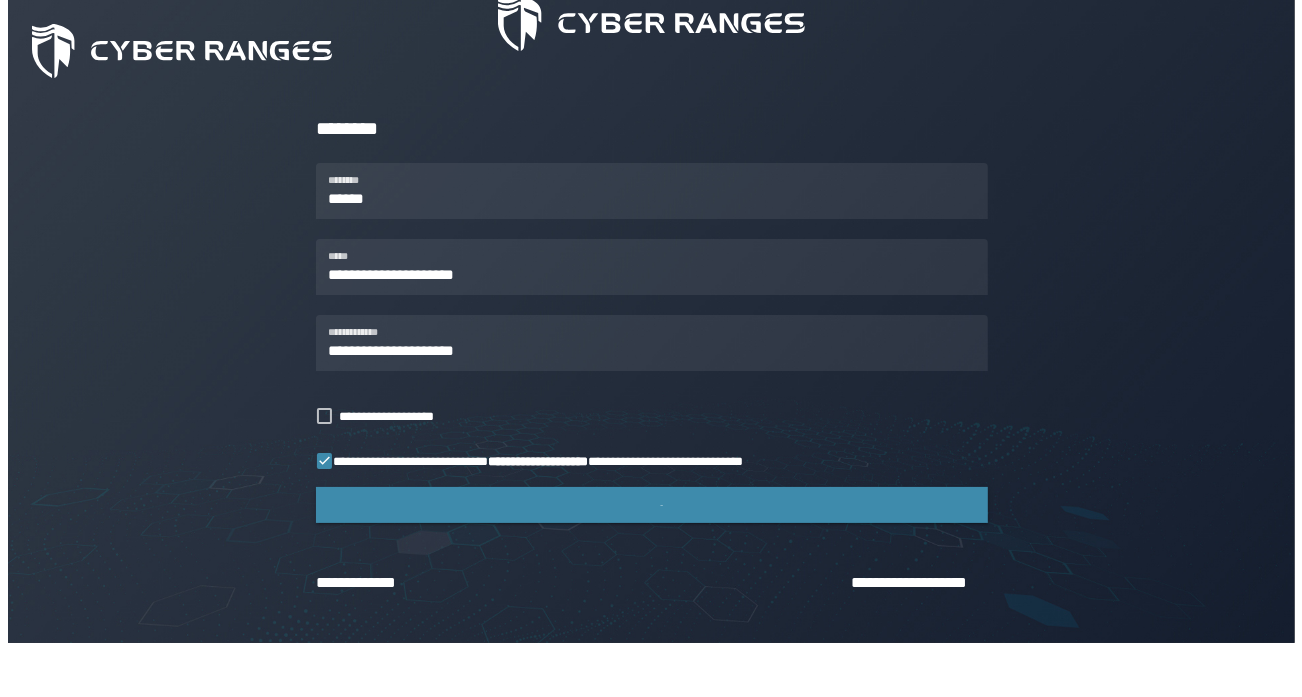 scroll, scrollTop: 0, scrollLeft: 0, axis: both 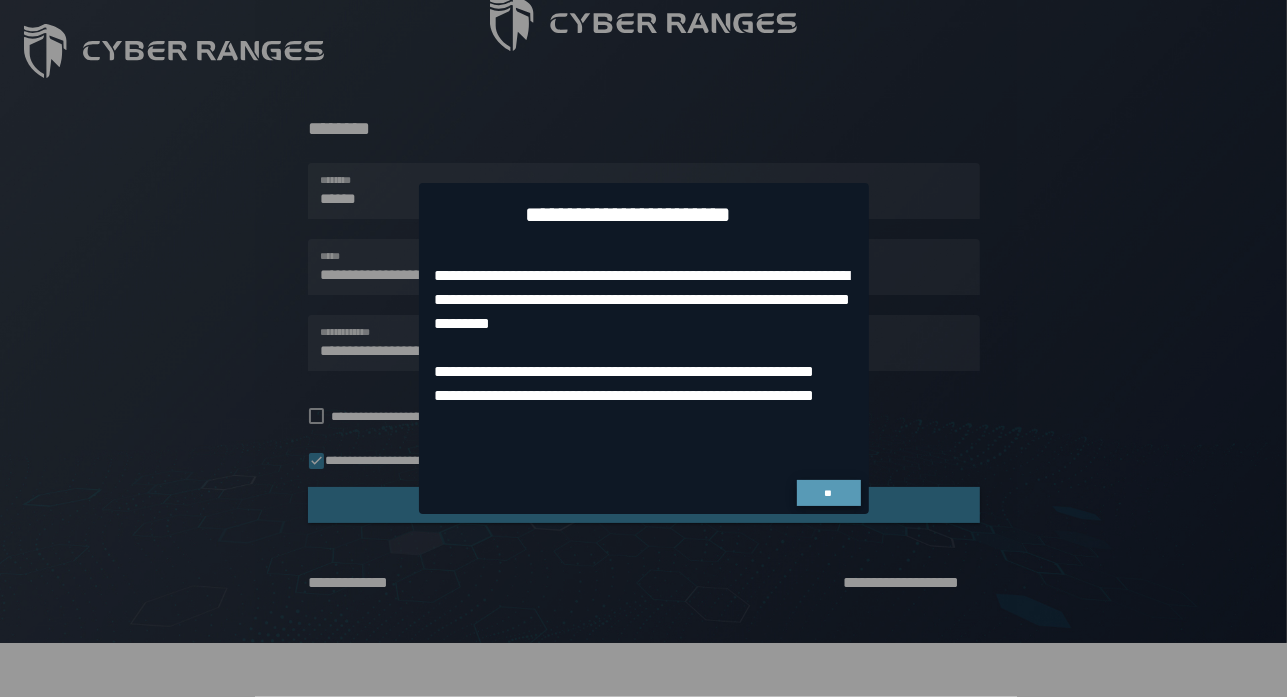 click on "**" at bounding box center (828, 493) 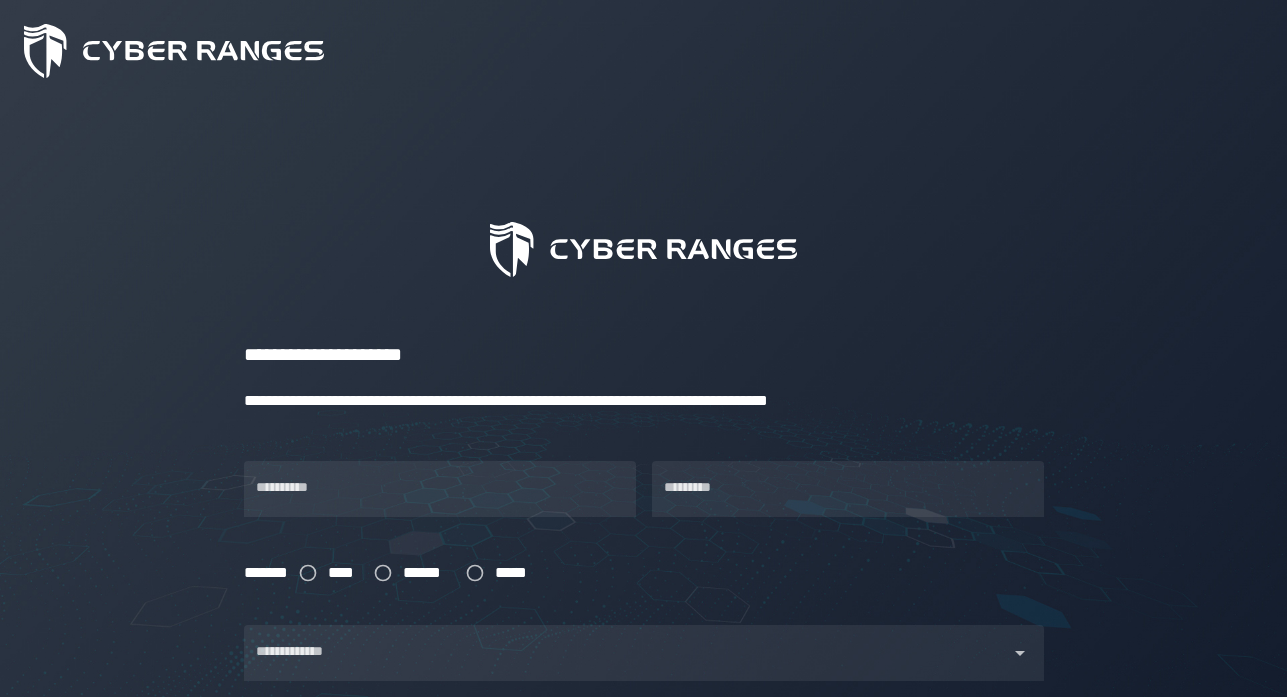 scroll, scrollTop: 0, scrollLeft: 0, axis: both 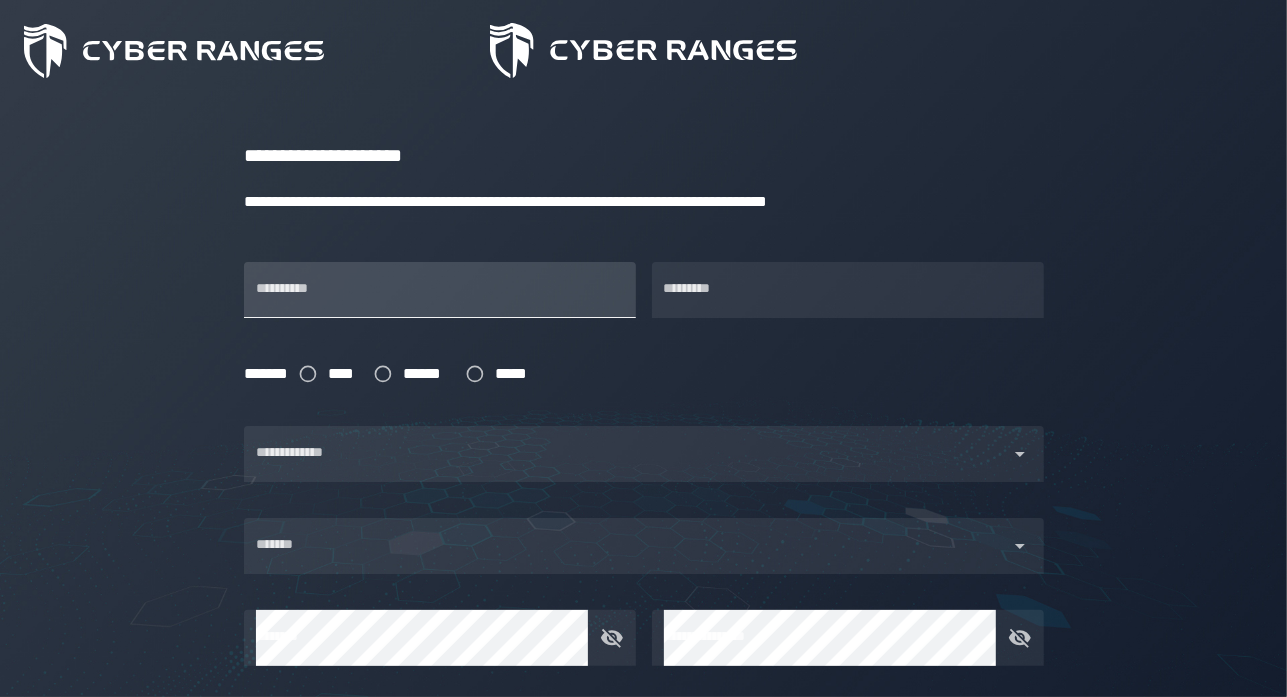 click on "**********" at bounding box center [440, 290] 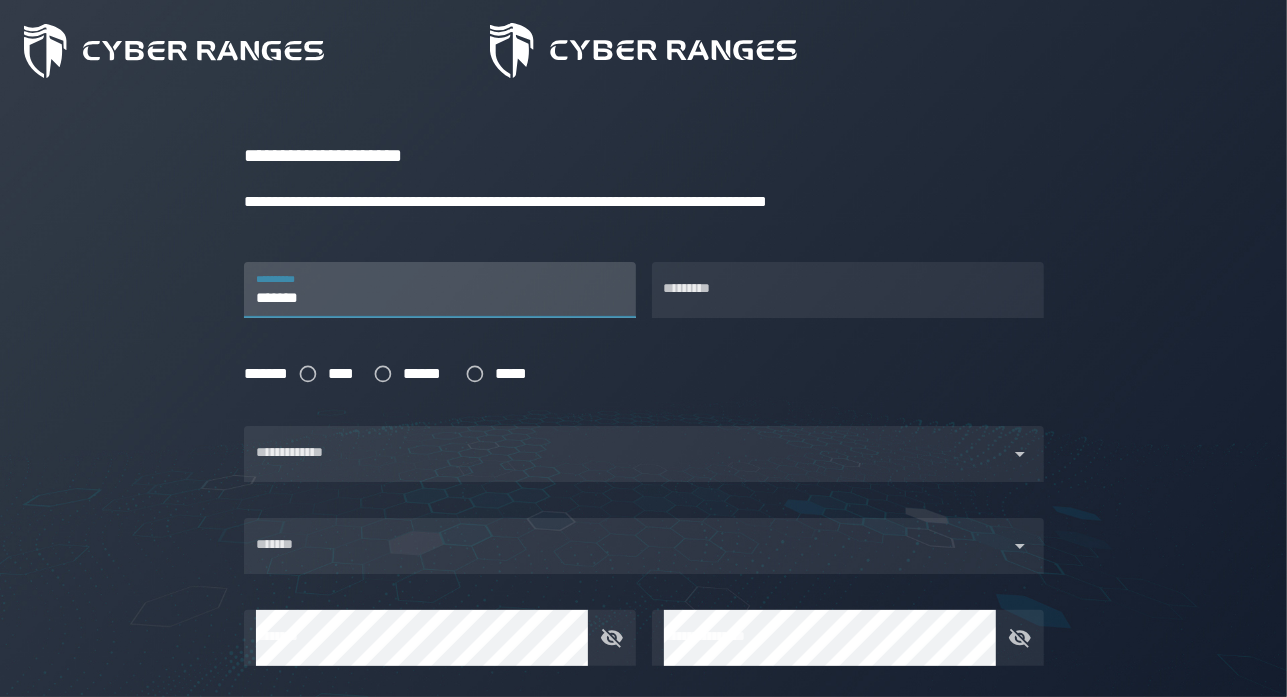 type on "*******" 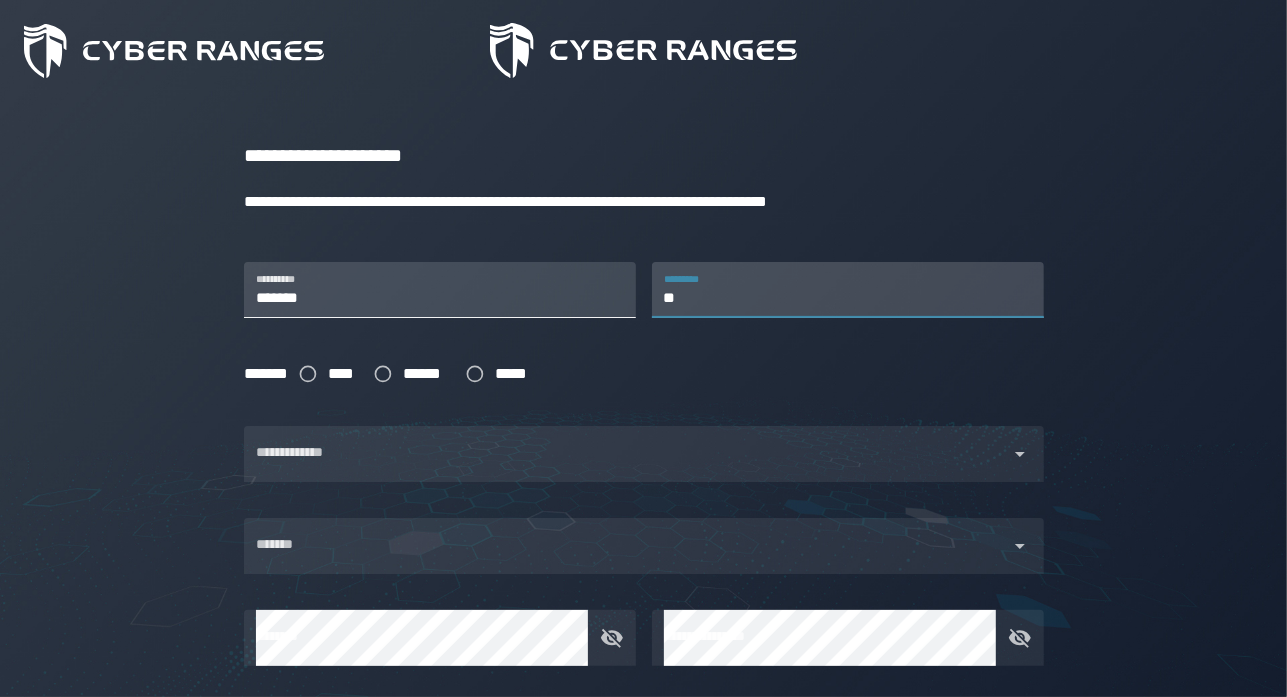 type on "*" 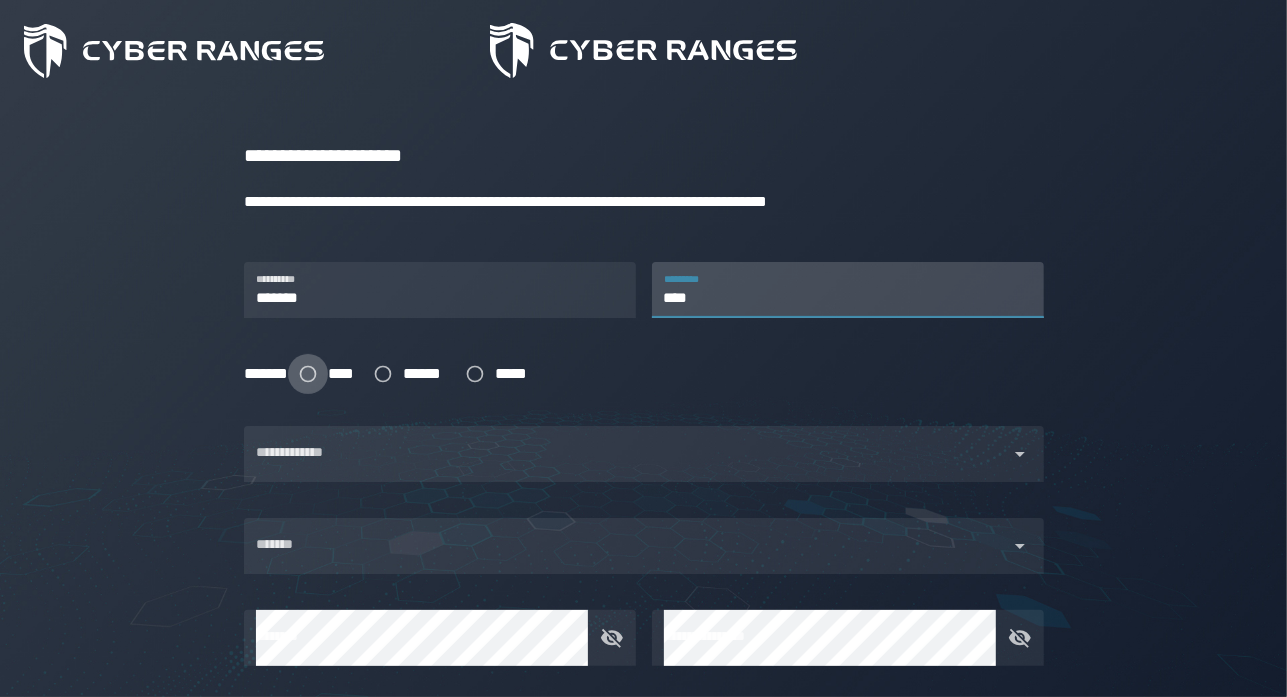 type on "****" 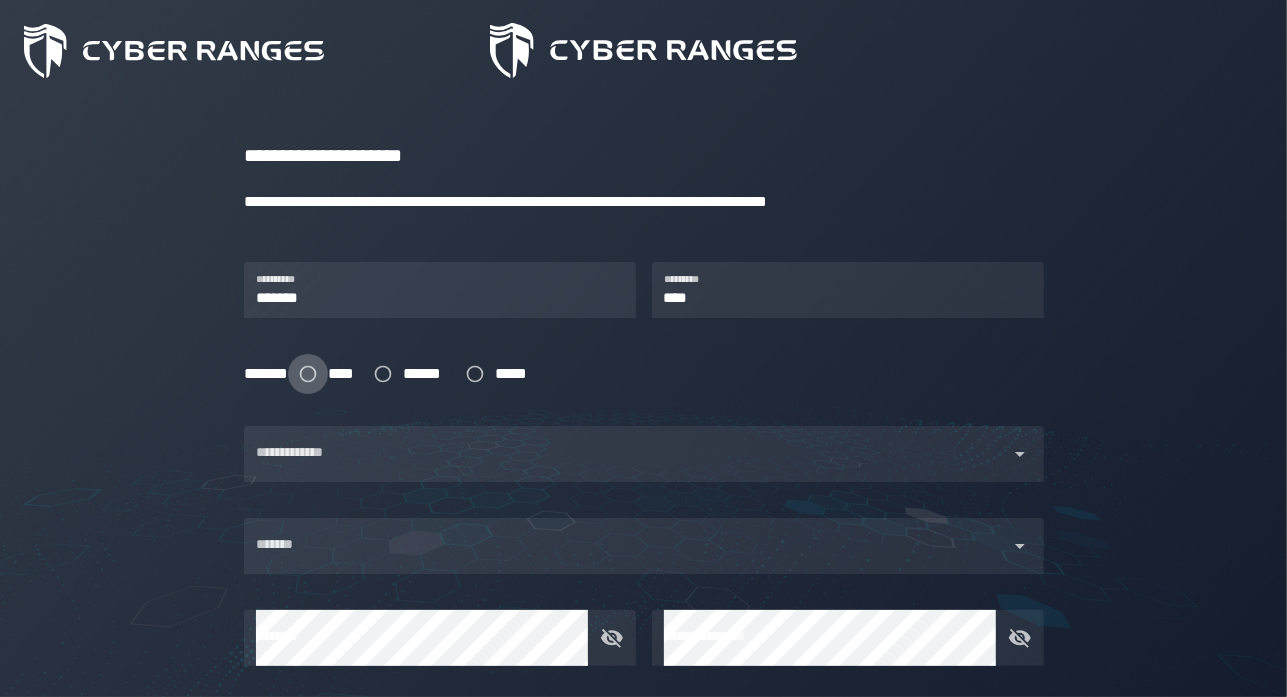 click 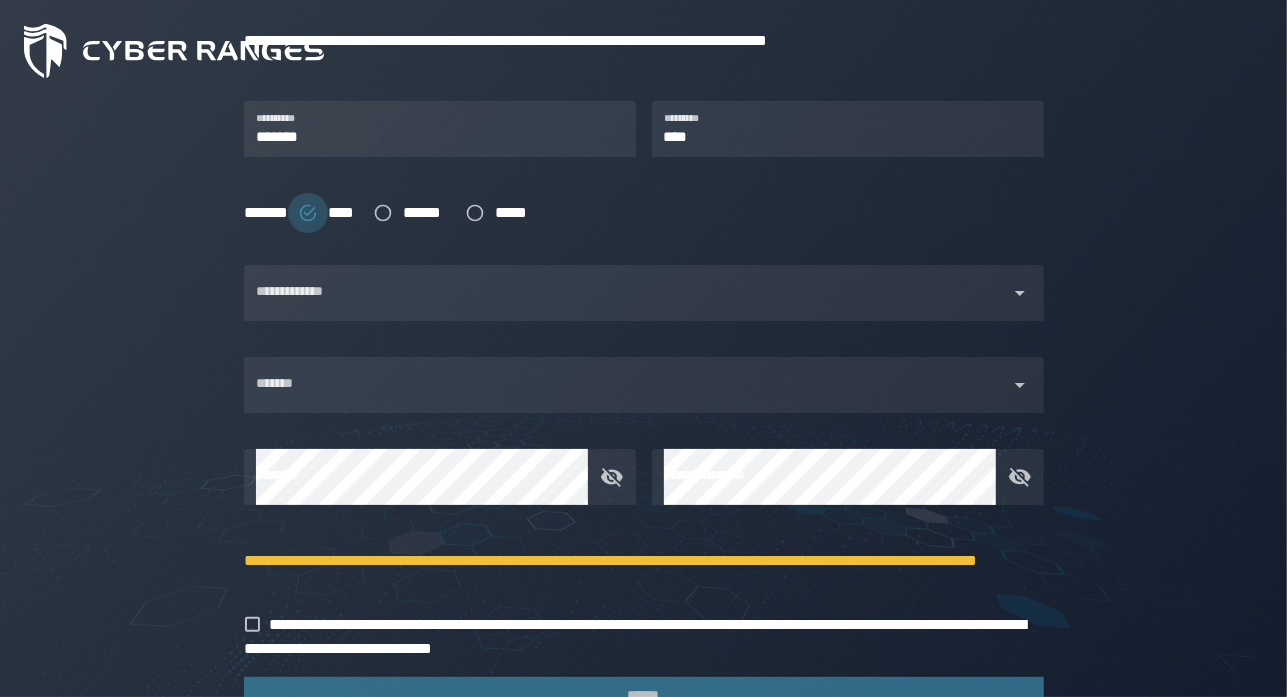 scroll, scrollTop: 361, scrollLeft: 0, axis: vertical 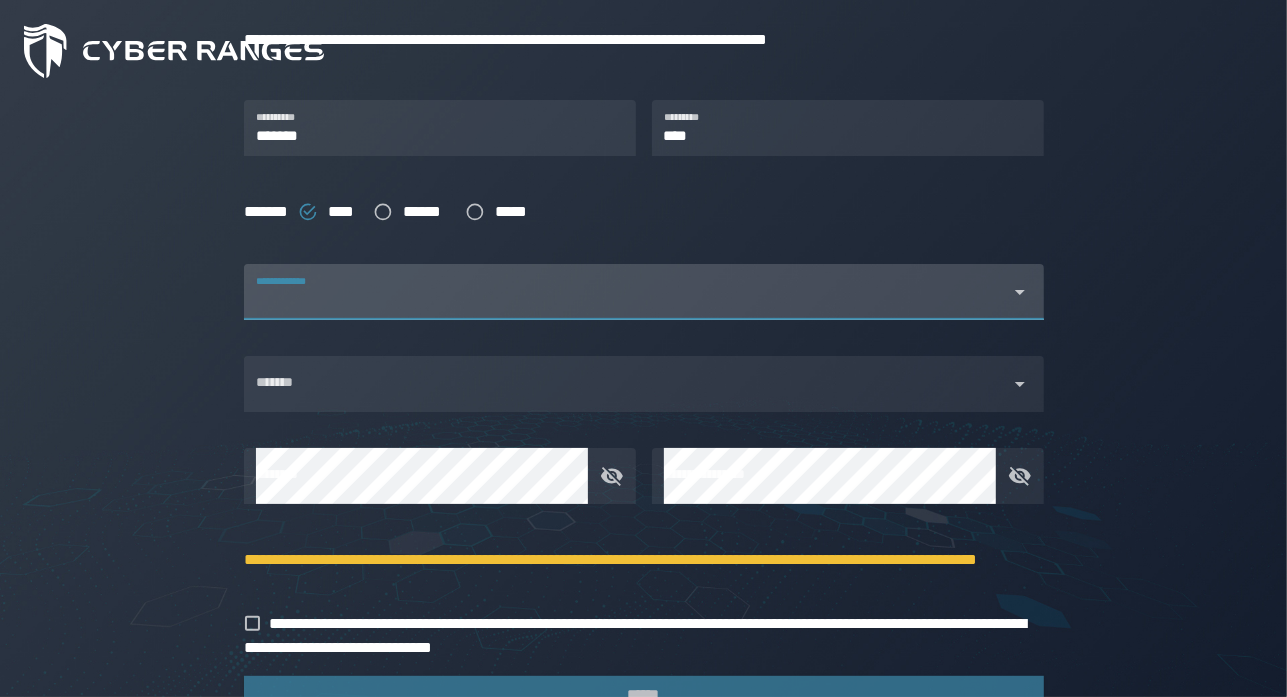 click at bounding box center (626, 304) 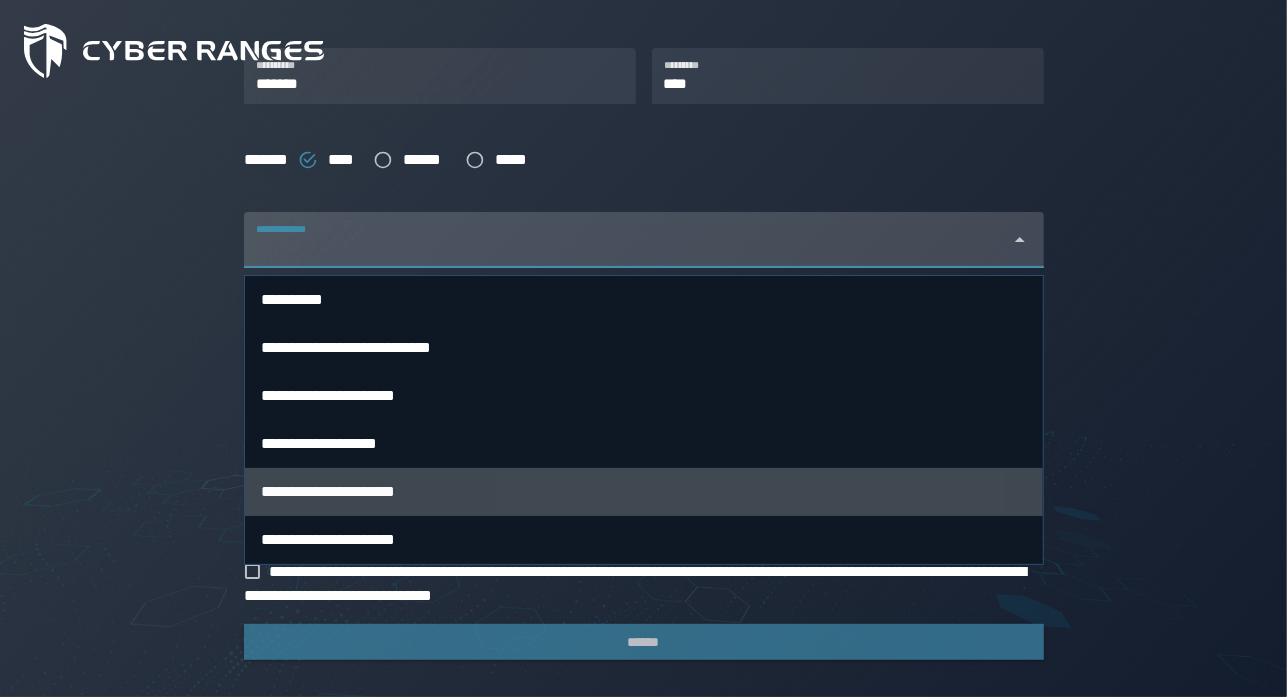 scroll, scrollTop: 394, scrollLeft: 0, axis: vertical 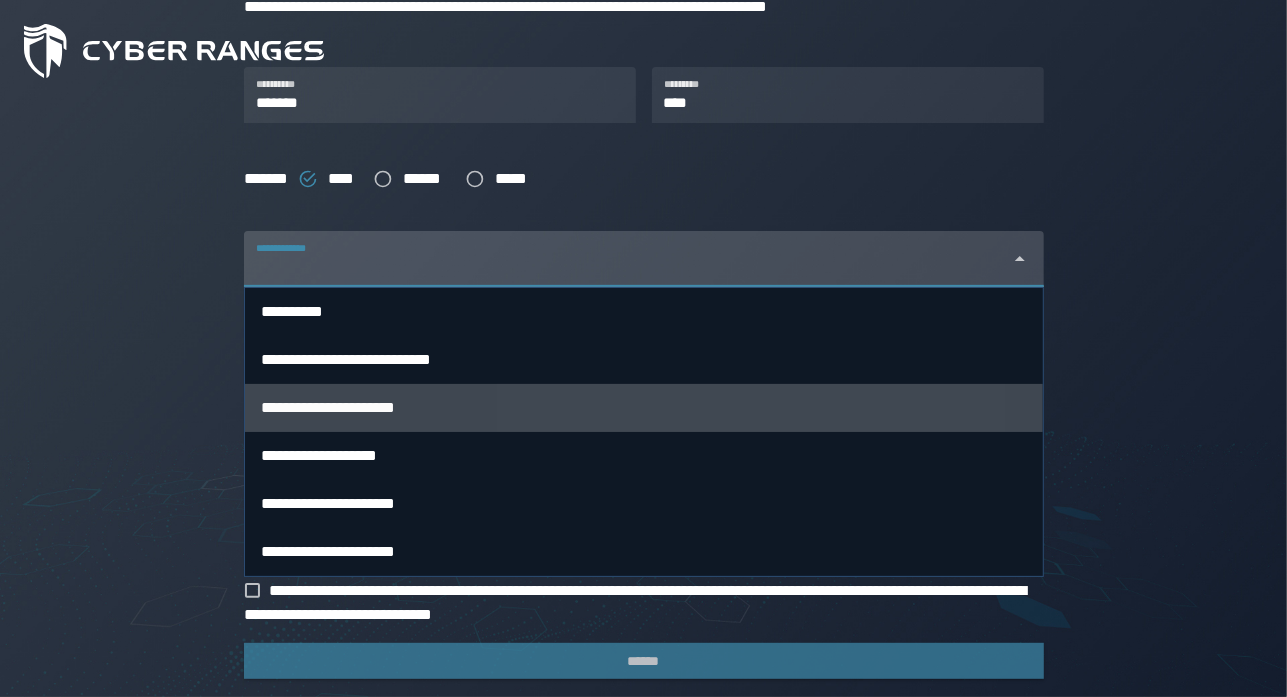 click on "**********" at bounding box center (328, 407) 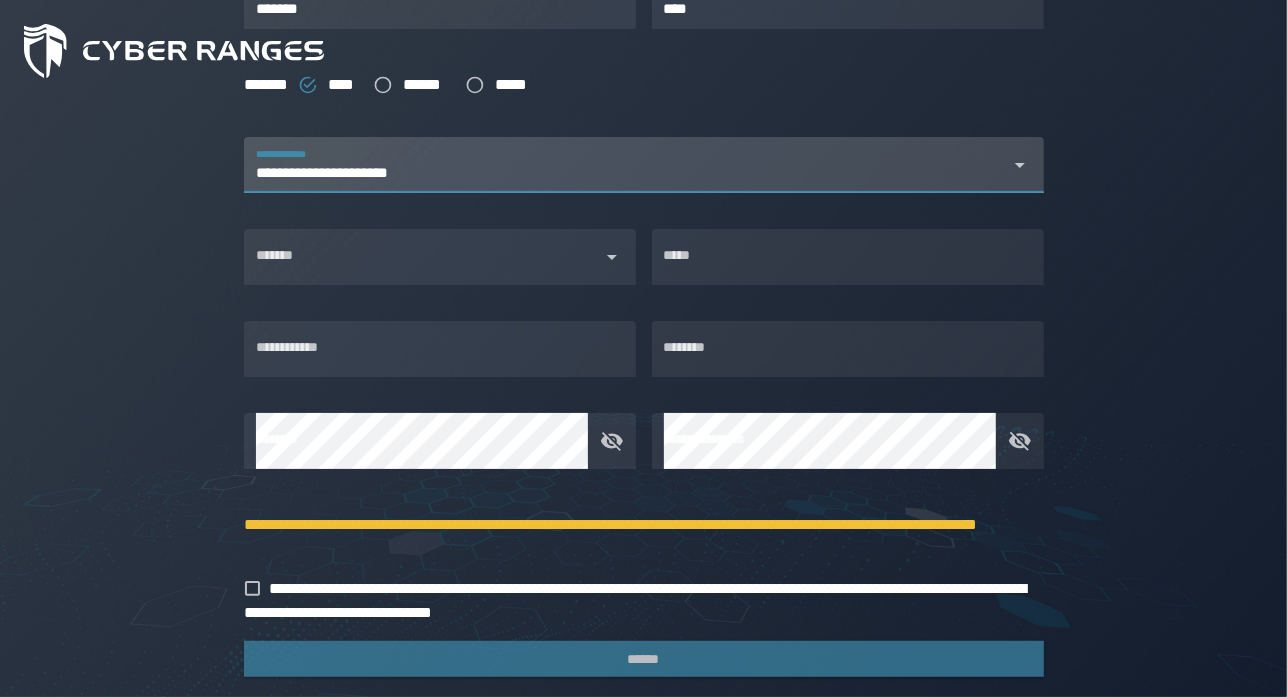 scroll, scrollTop: 491, scrollLeft: 0, axis: vertical 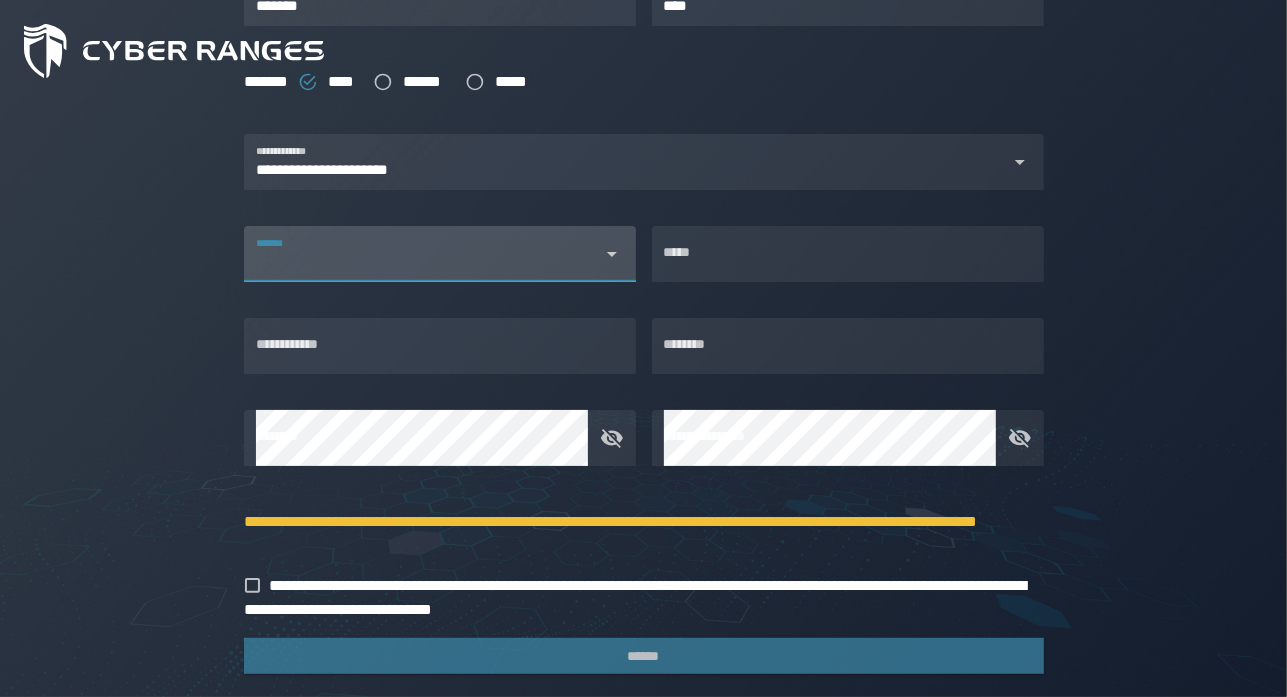 click on "*******" at bounding box center (422, 262) 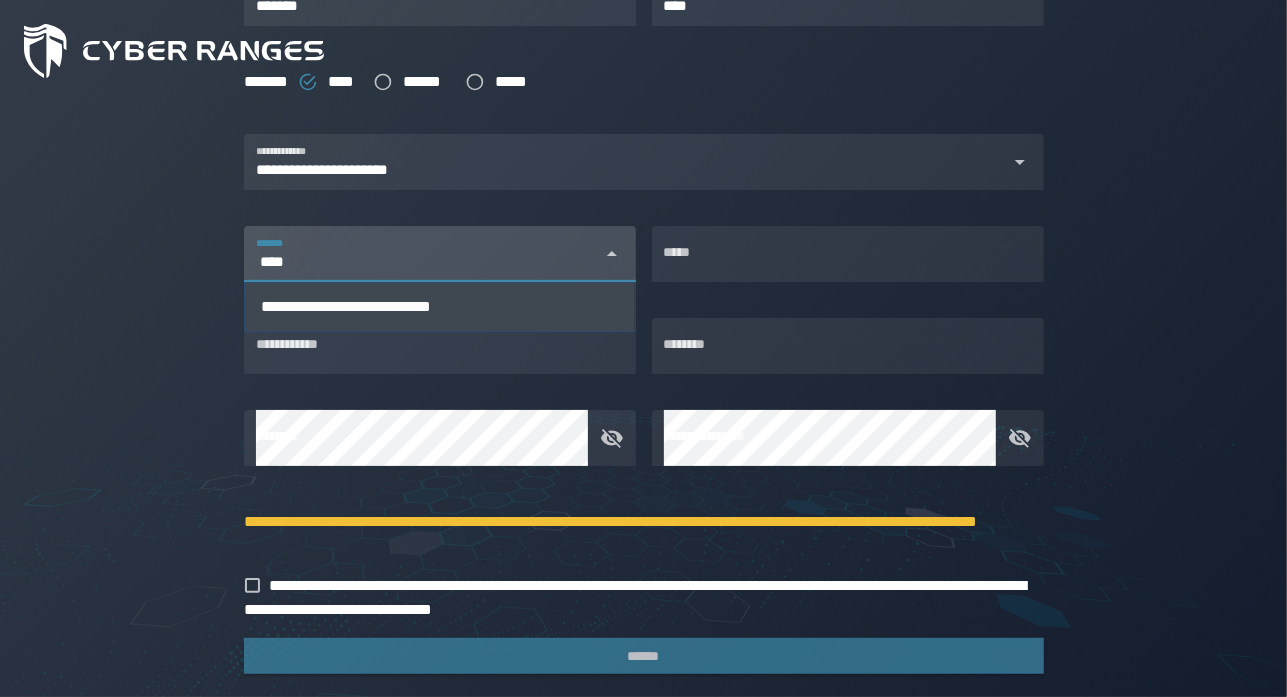 type on "****" 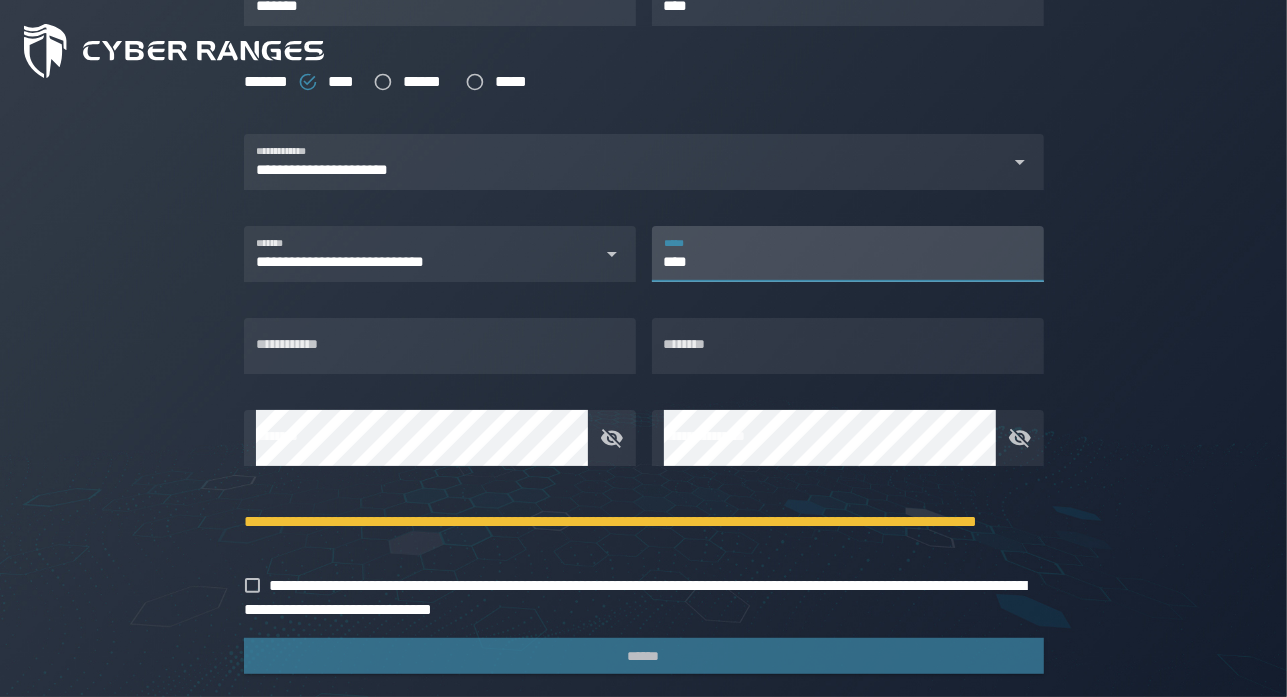 click on "****" at bounding box center (848, 254) 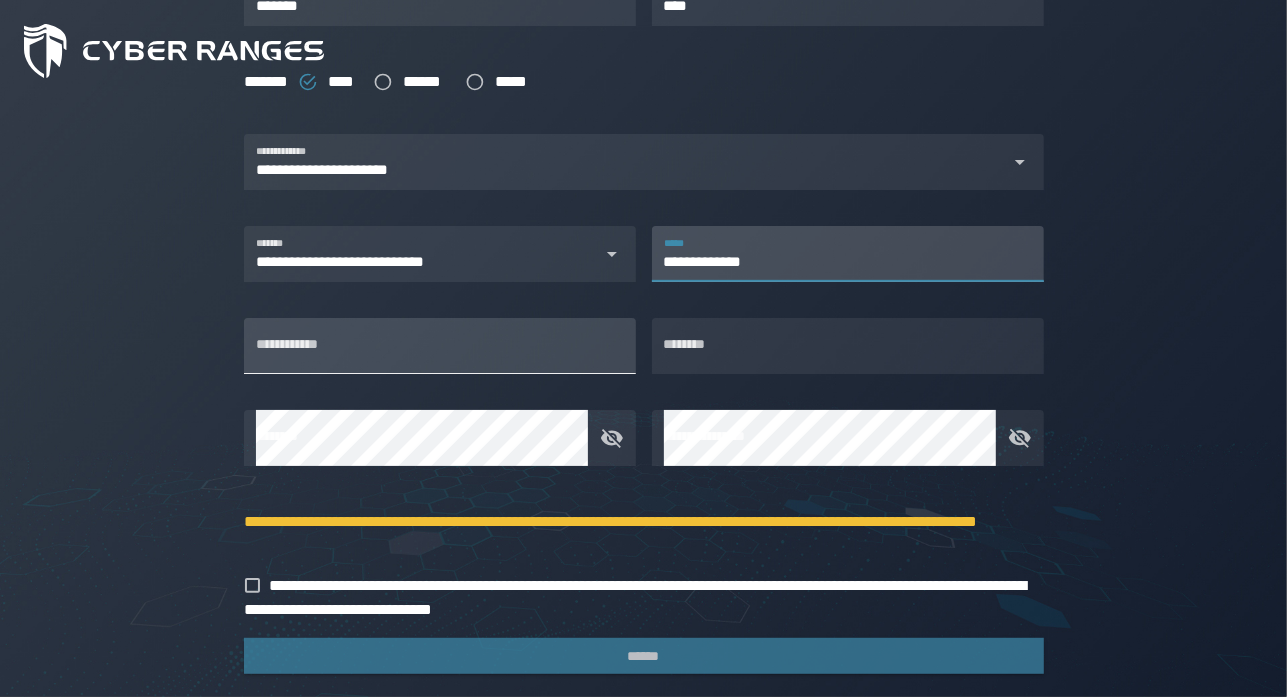 type on "**********" 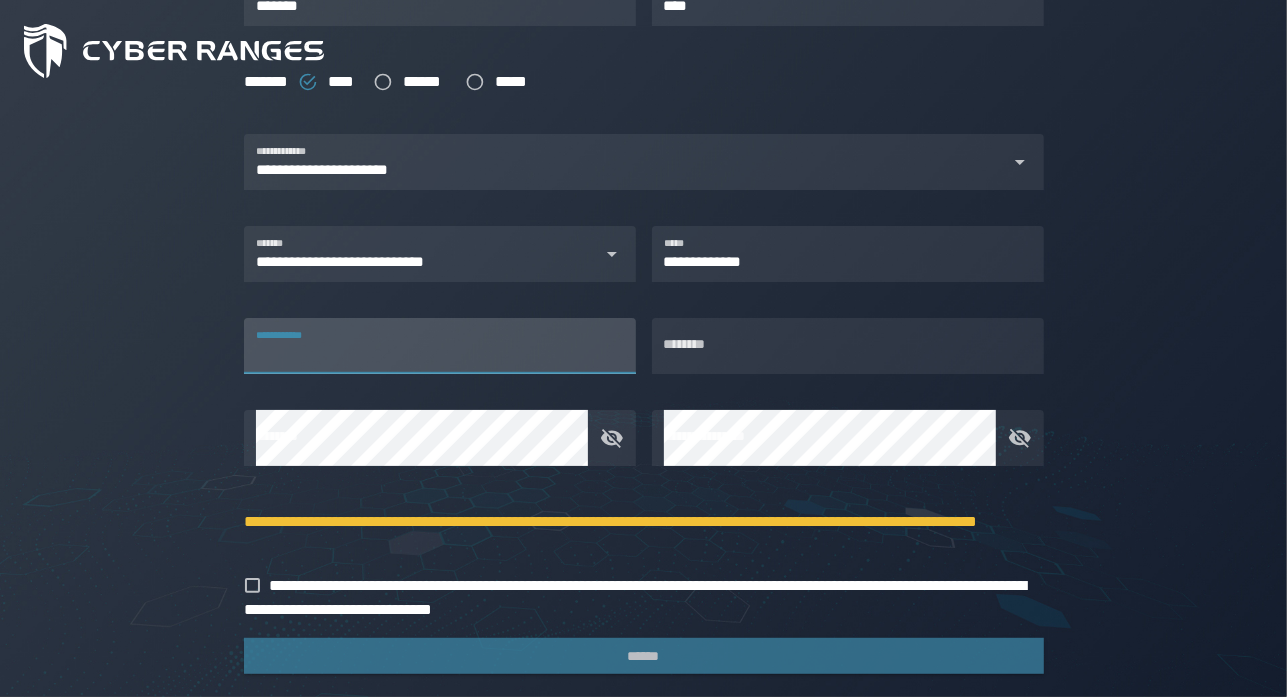 click on "**********" at bounding box center [440, 346] 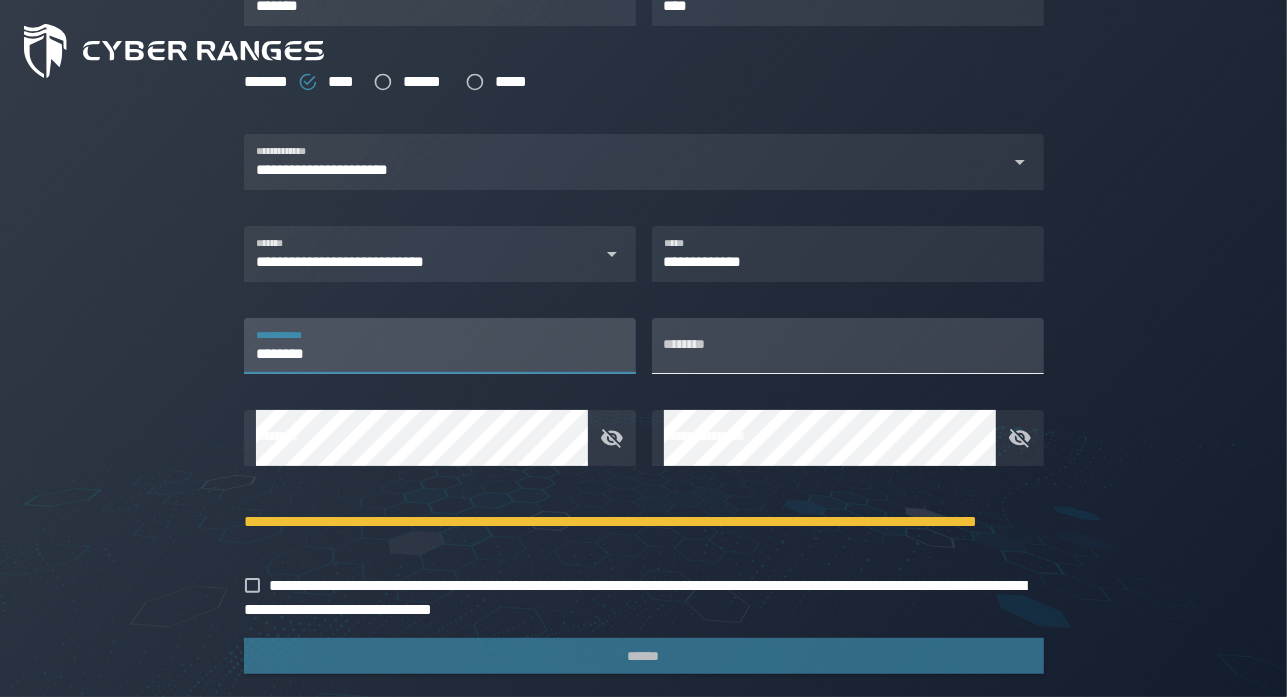 type on "********" 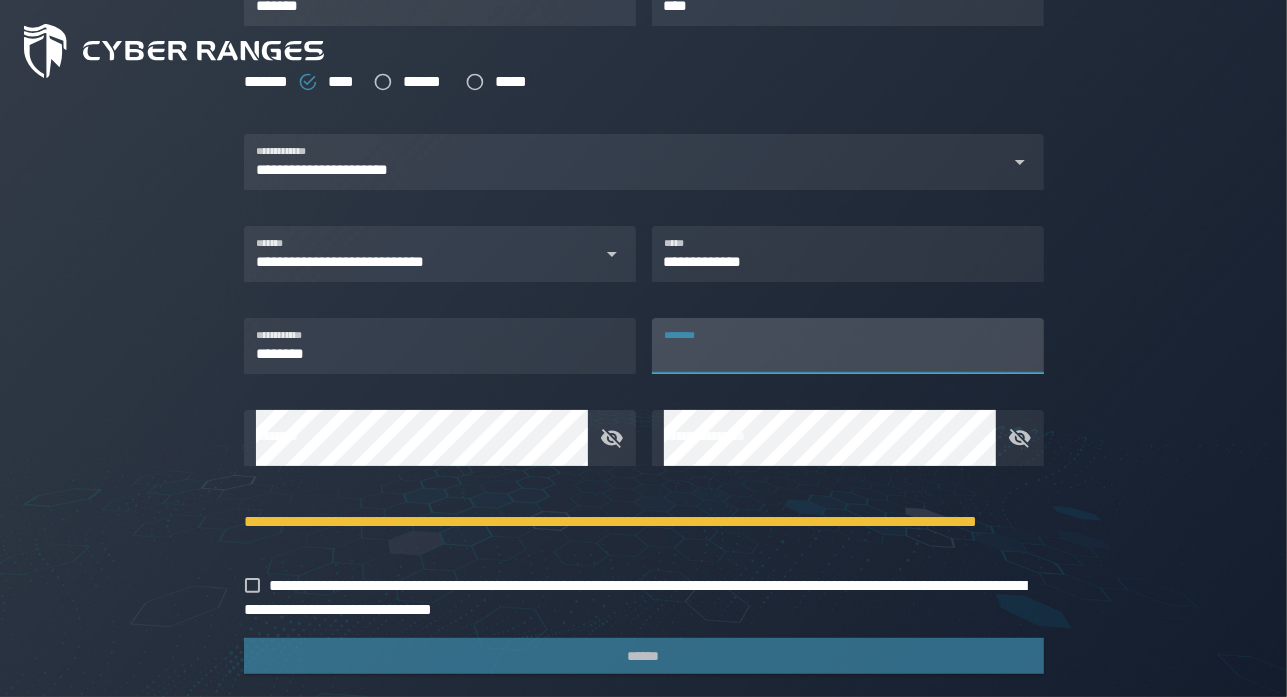 click on "********" at bounding box center (848, 346) 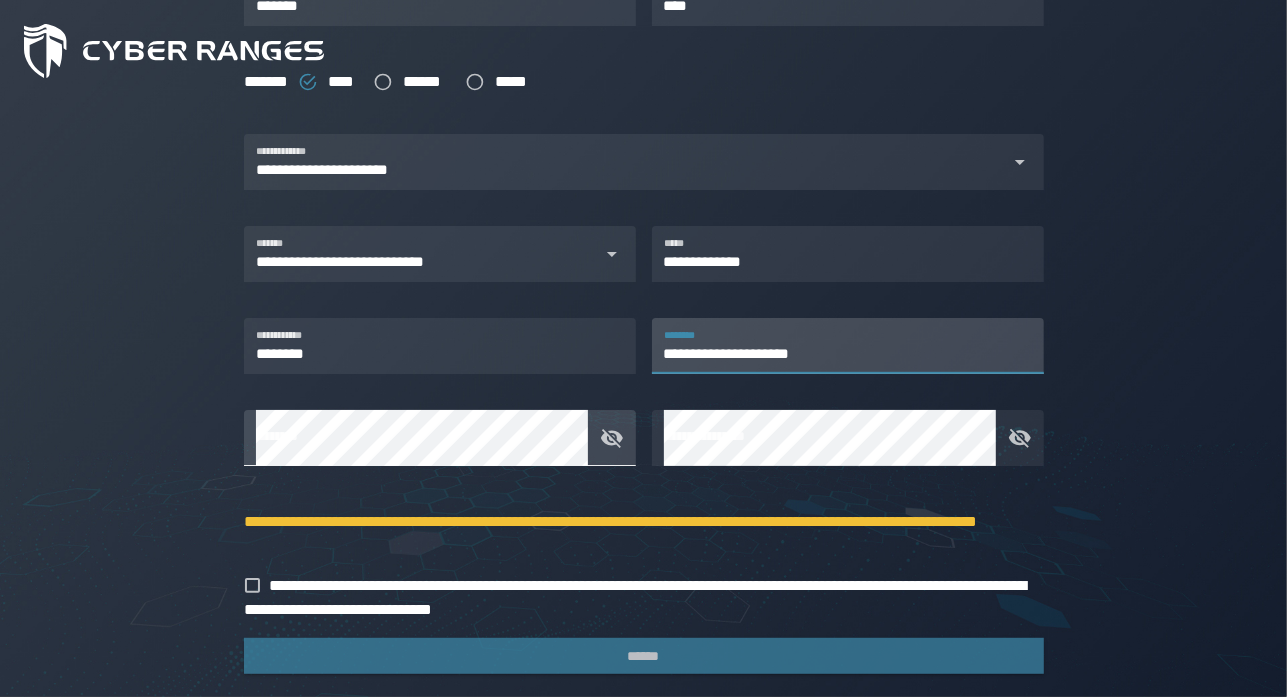 type on "**********" 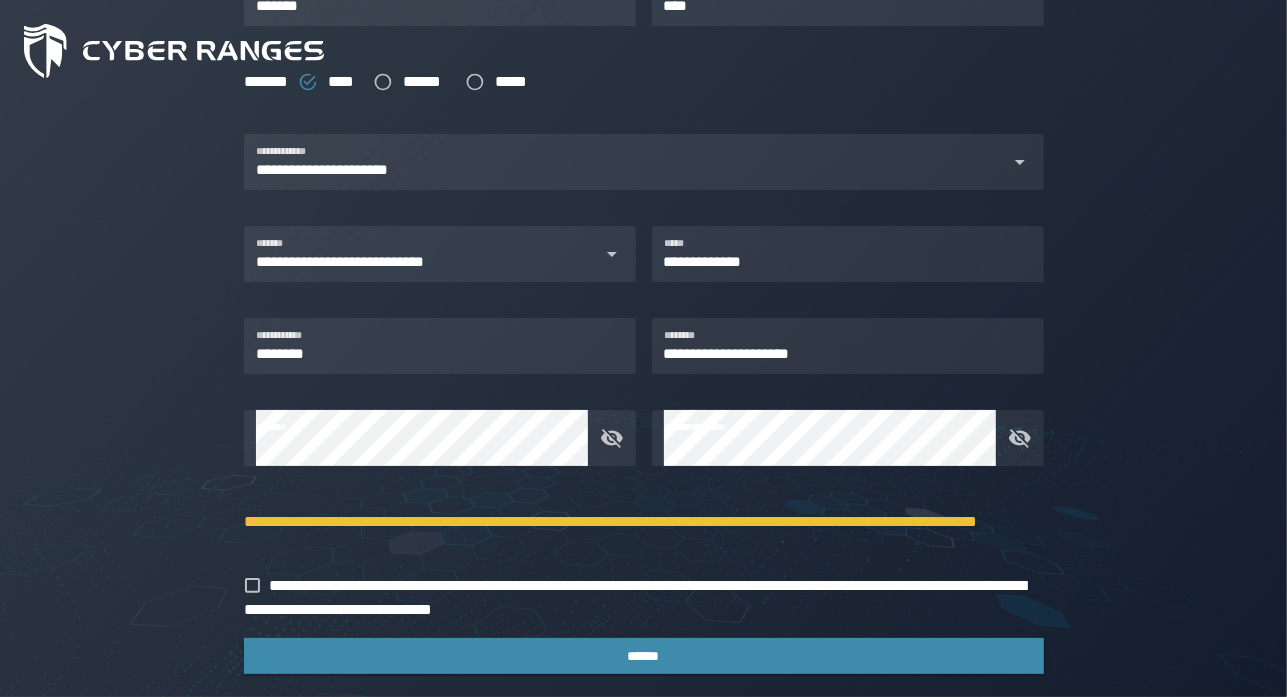 click on "**********" 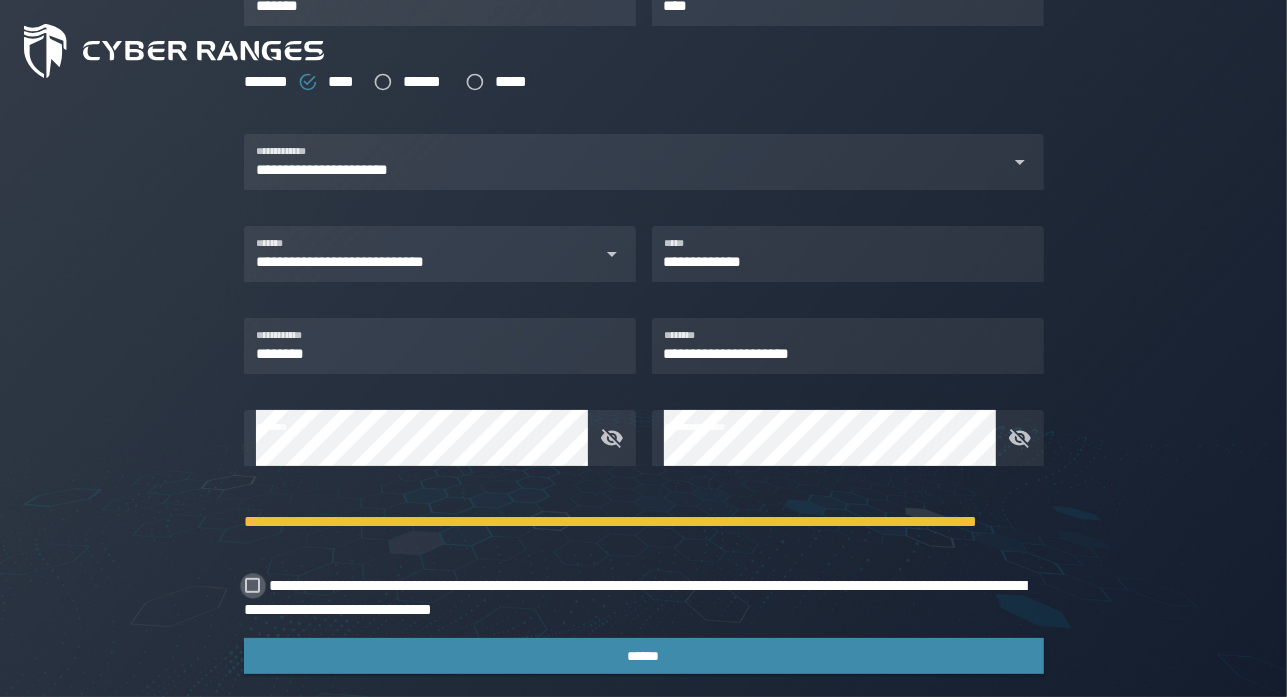 click 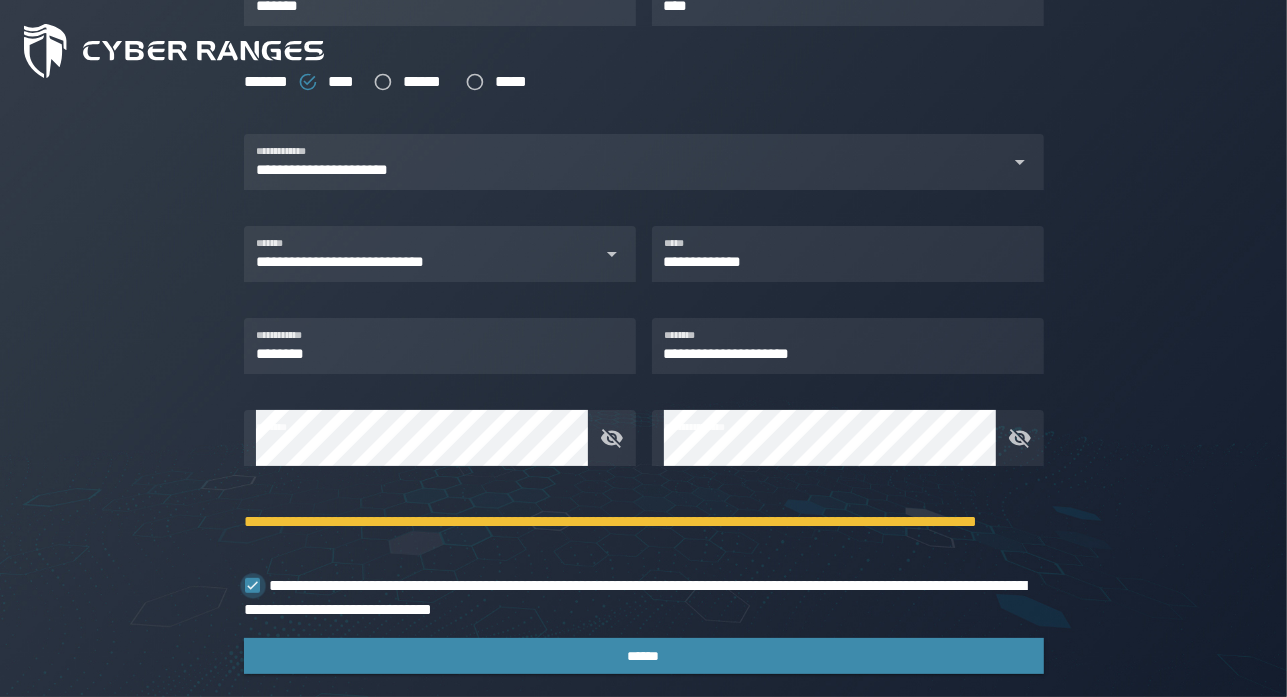 scroll, scrollTop: 531, scrollLeft: 0, axis: vertical 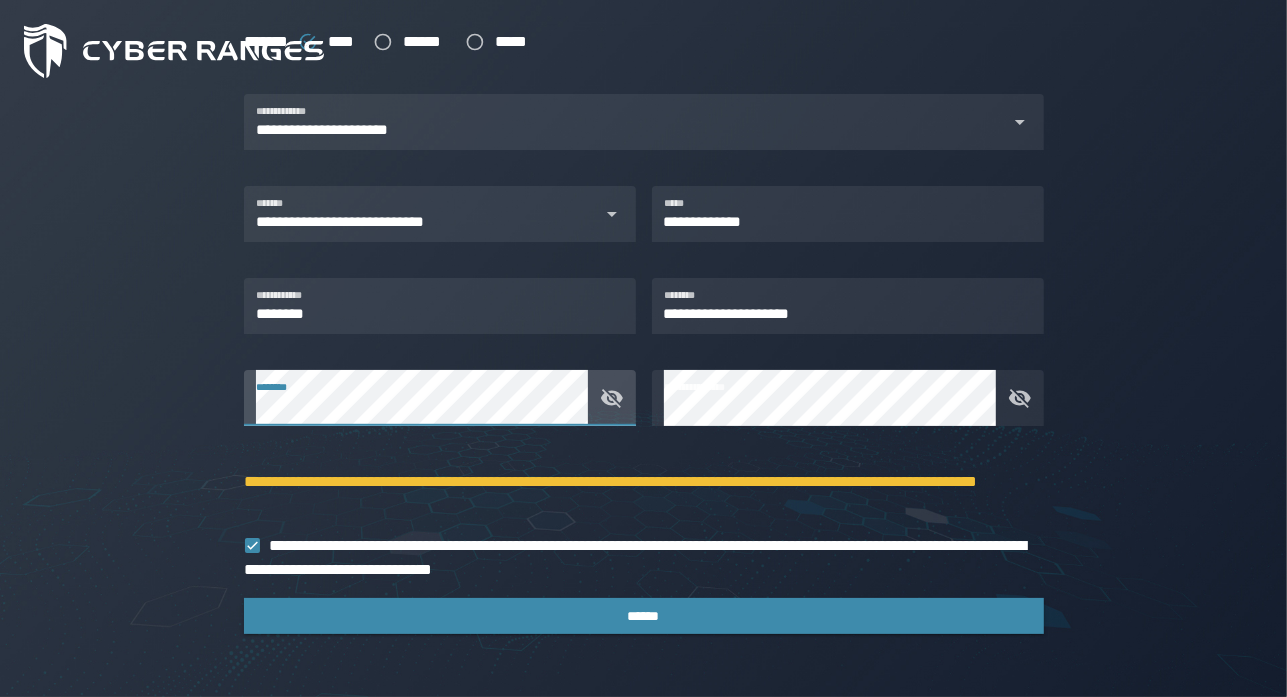 click 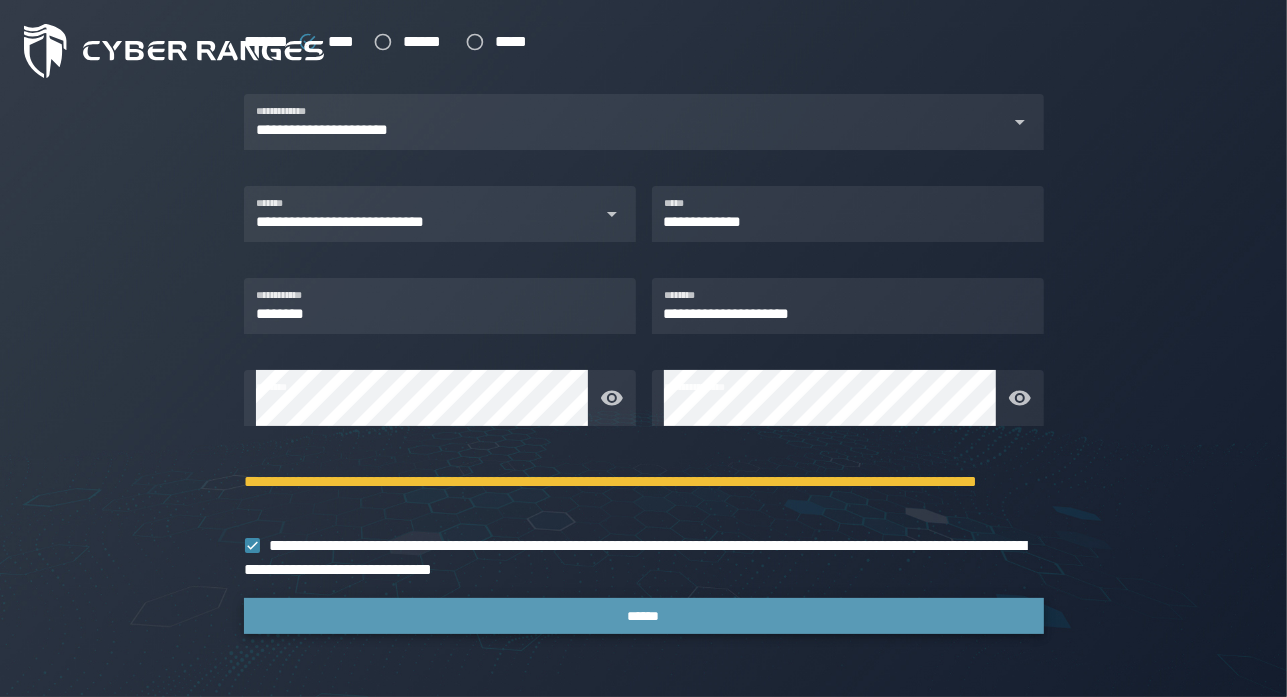 click on "******" at bounding box center [644, 616] 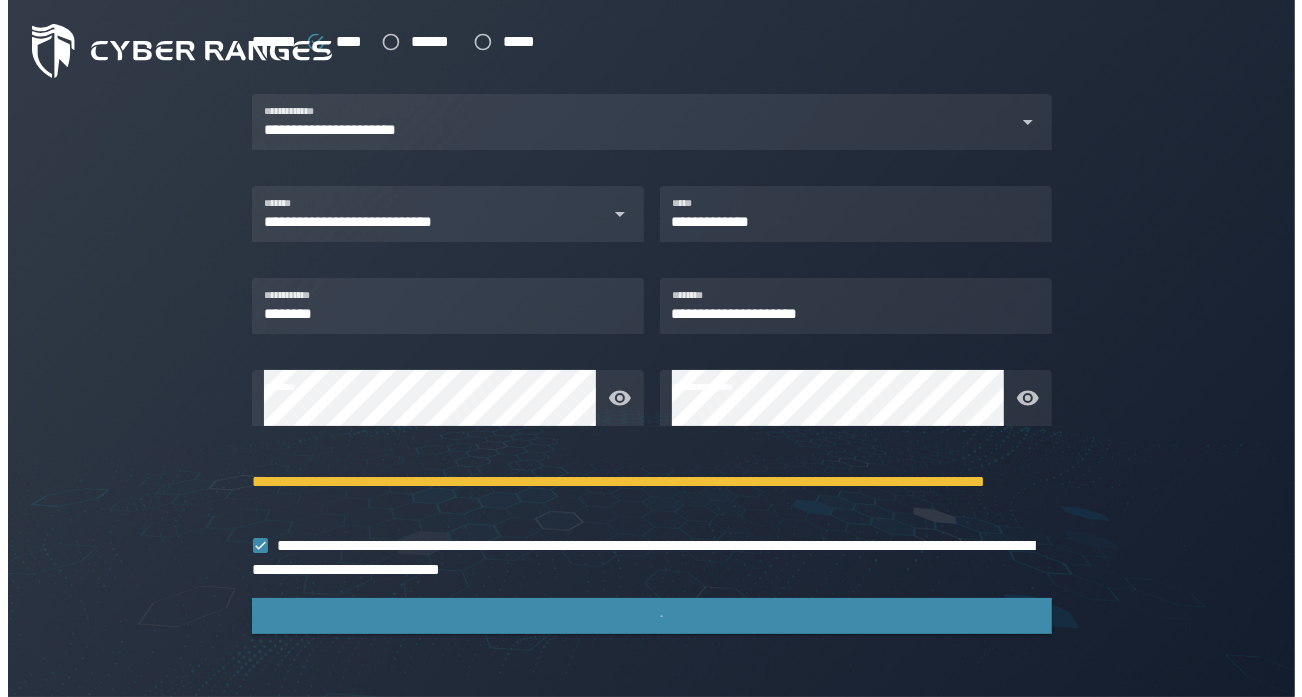 scroll, scrollTop: 0, scrollLeft: 0, axis: both 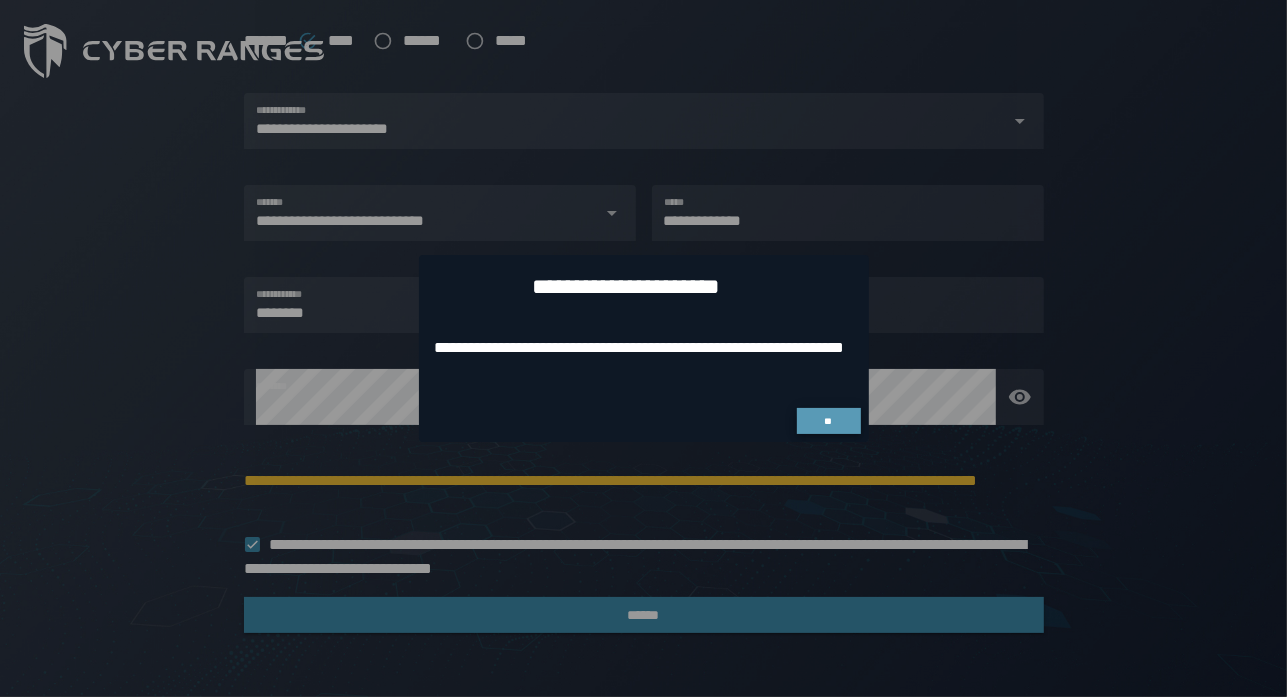 click on "**" at bounding box center [829, 421] 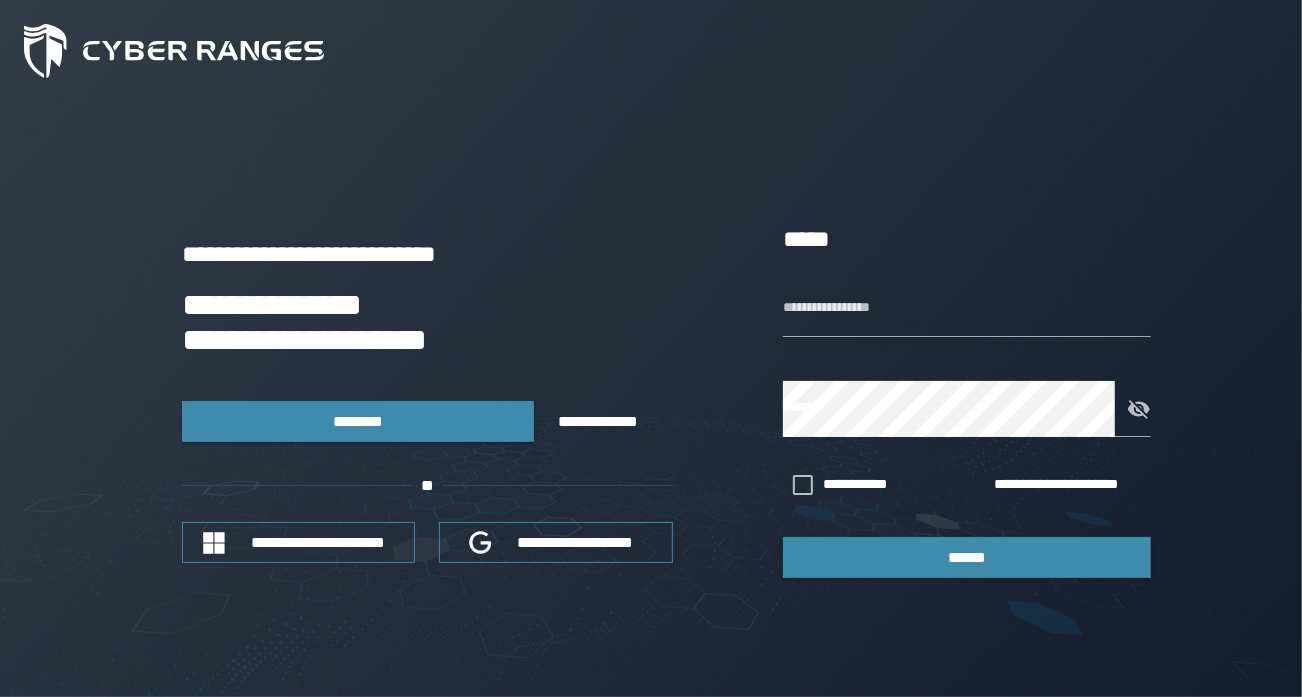 type on "******" 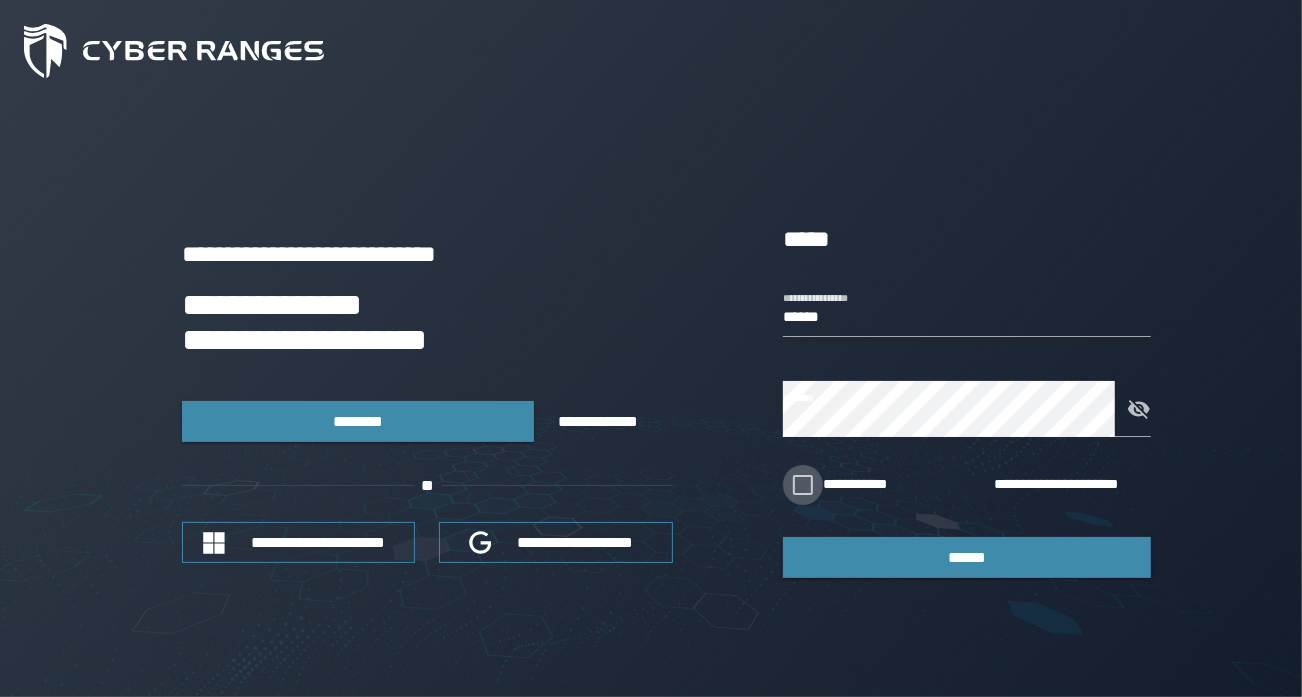 click 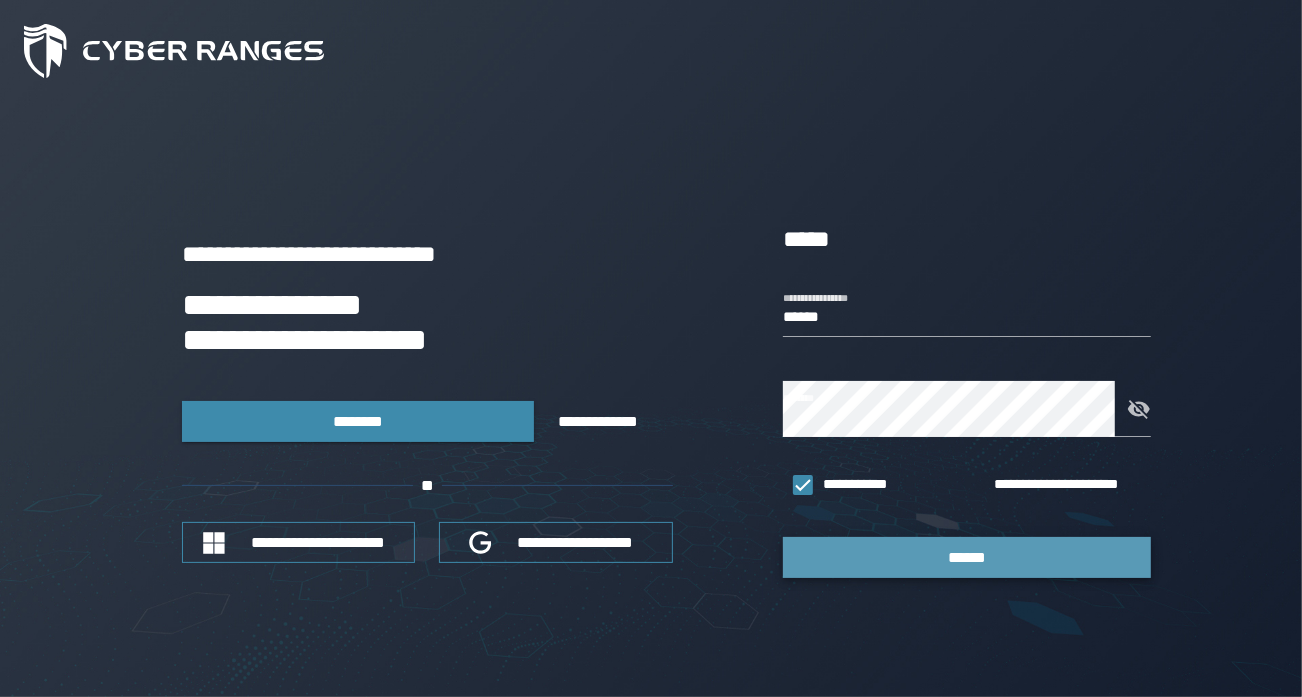 click on "******" at bounding box center [967, 557] 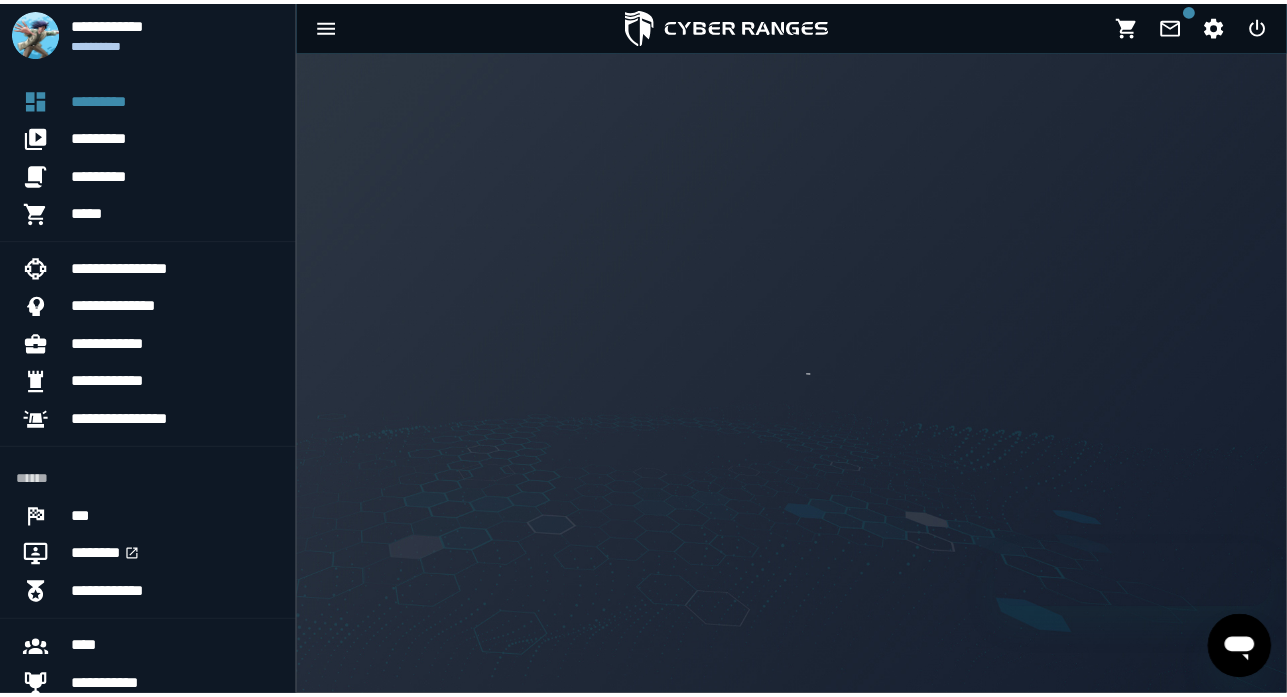 scroll, scrollTop: 0, scrollLeft: 0, axis: both 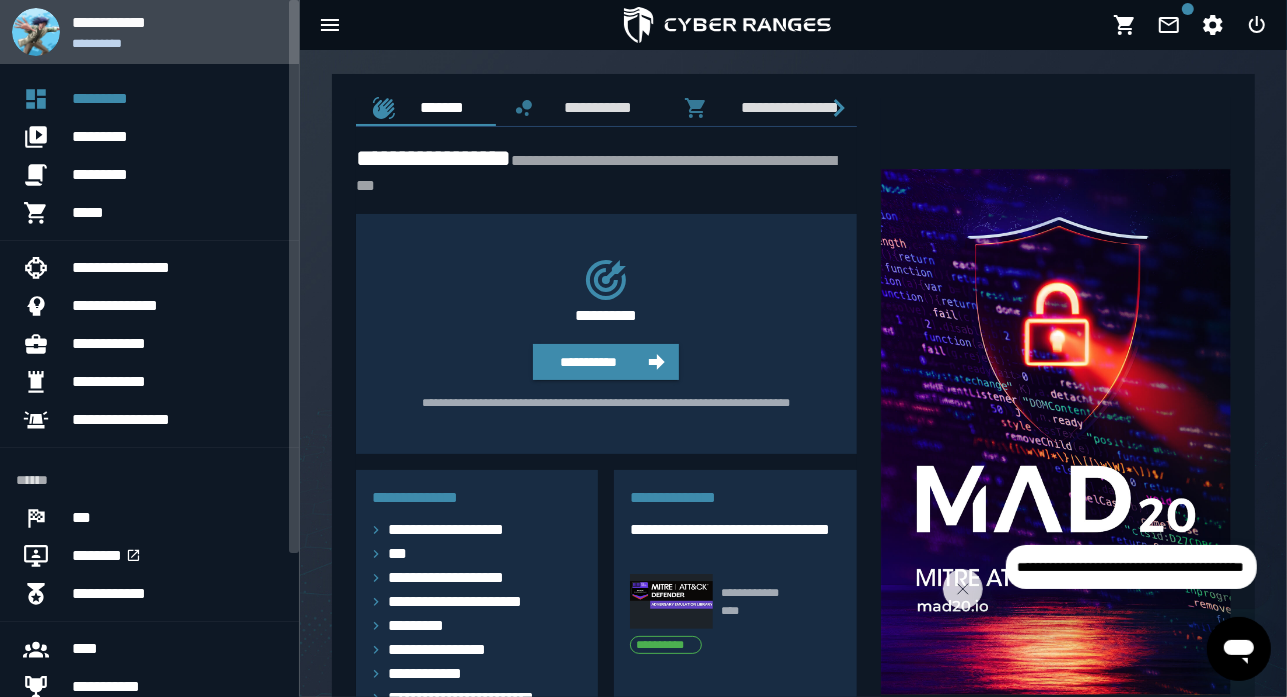 click on "**********" at bounding box center (177, 43) 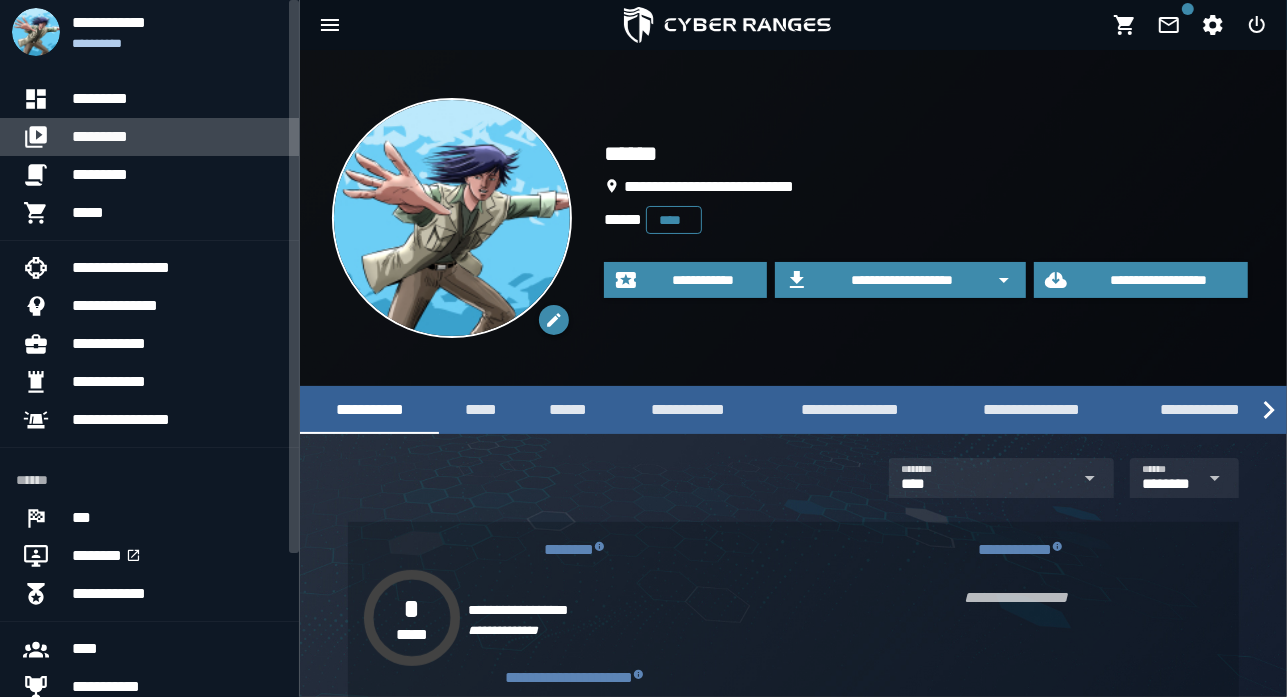 click on "*********" at bounding box center (177, 137) 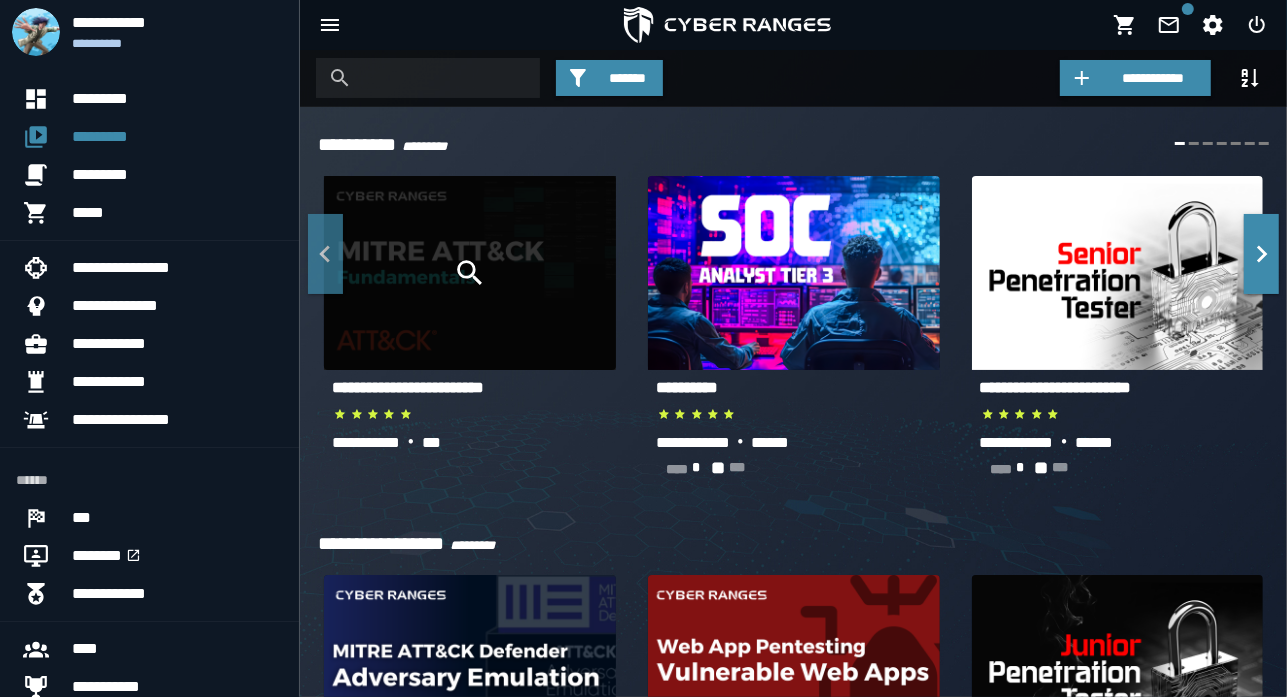 click 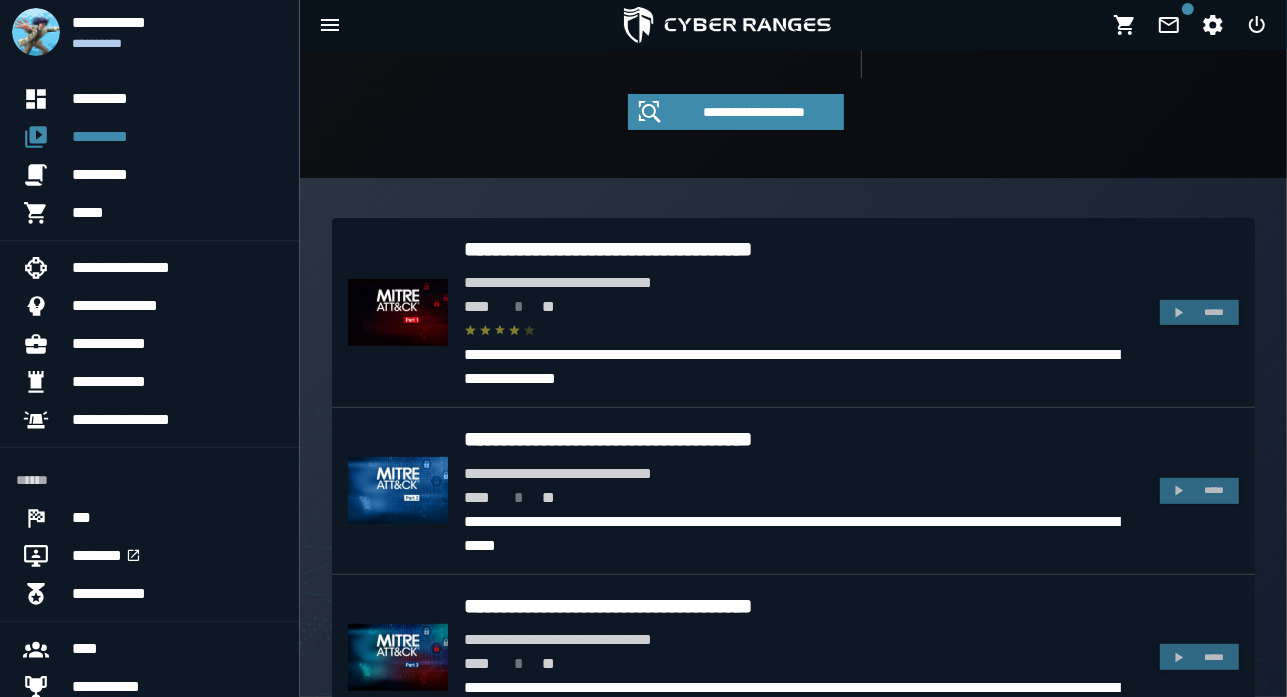 scroll, scrollTop: 365, scrollLeft: 0, axis: vertical 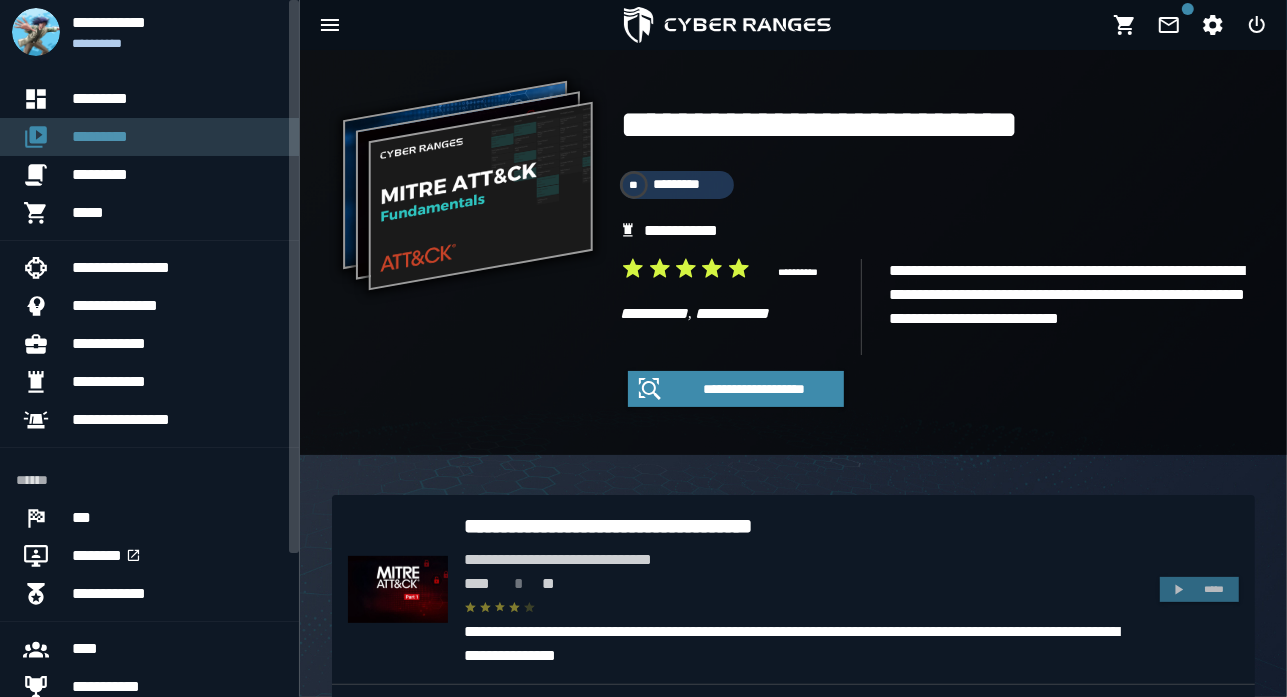 click on "*********" at bounding box center [177, 137] 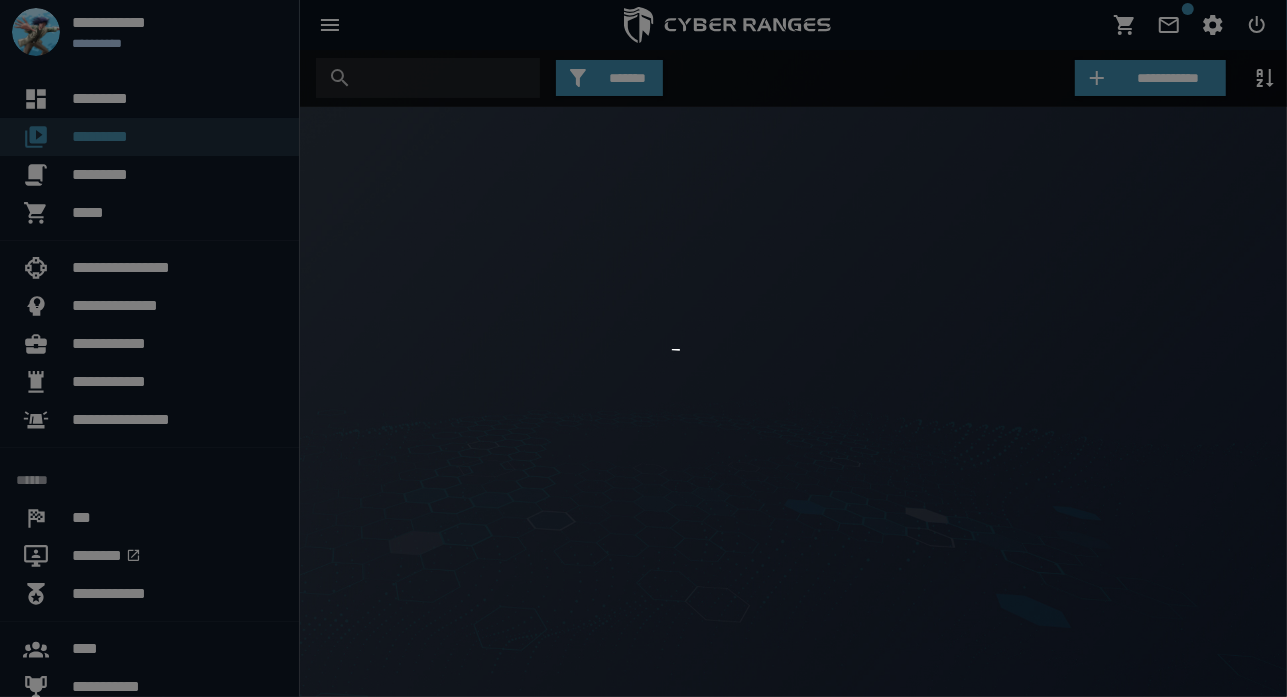 scroll, scrollTop: 0, scrollLeft: 0, axis: both 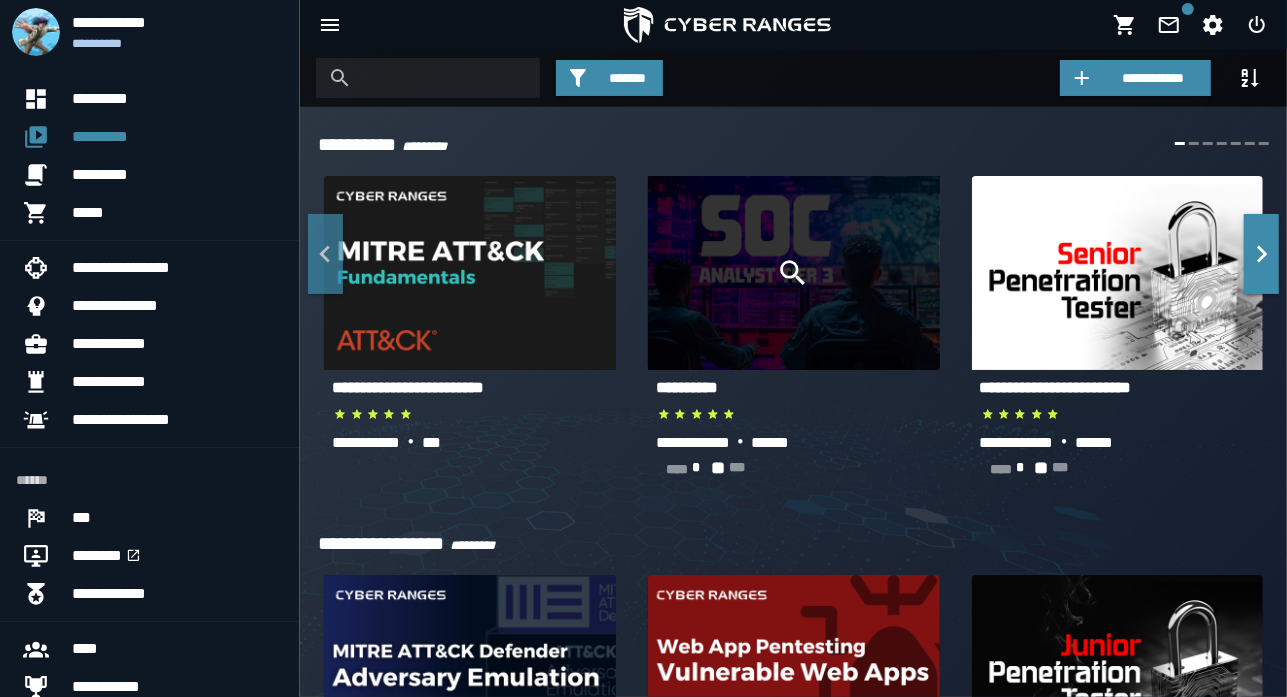 click 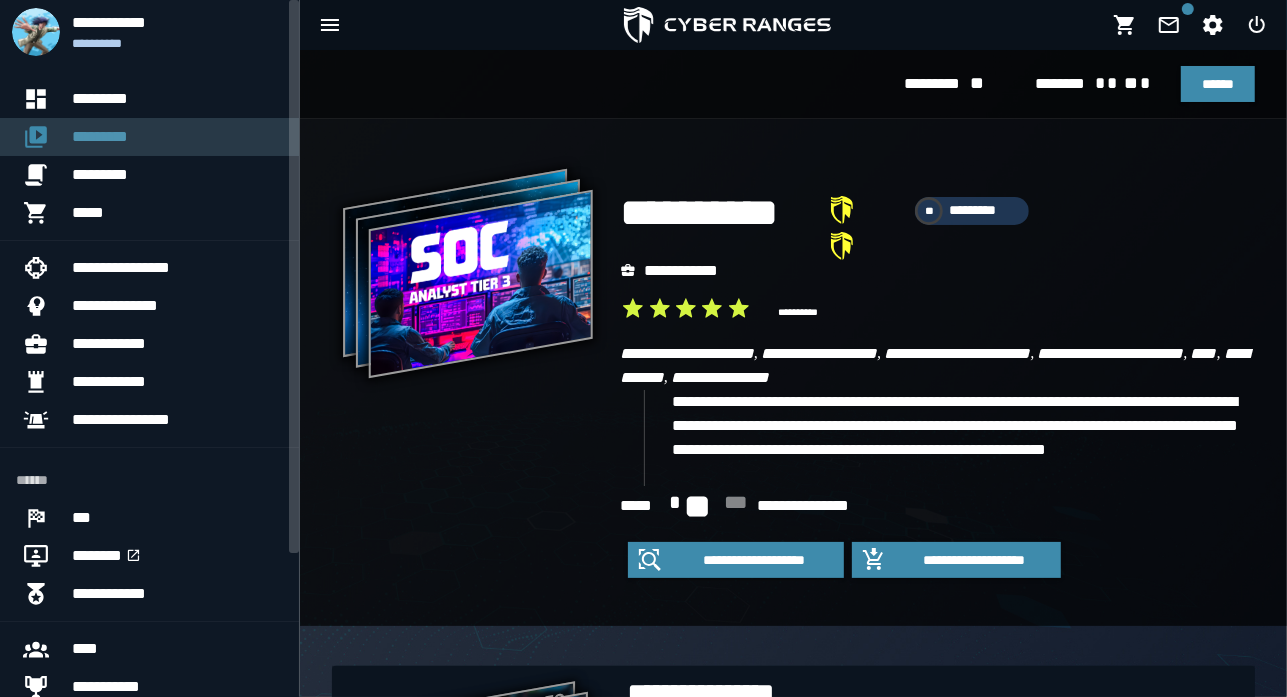 click on "*********" at bounding box center [177, 137] 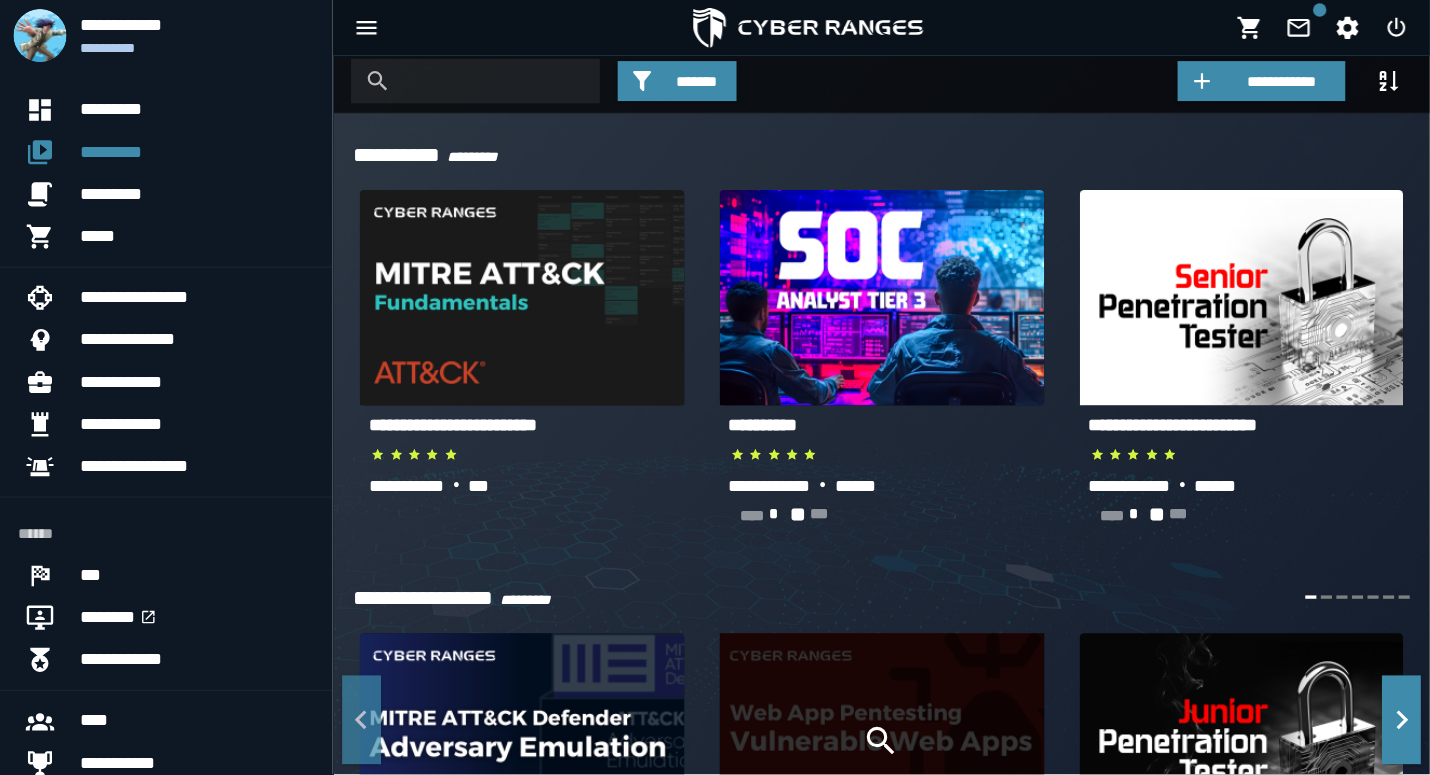 scroll, scrollTop: 0, scrollLeft: 0, axis: both 